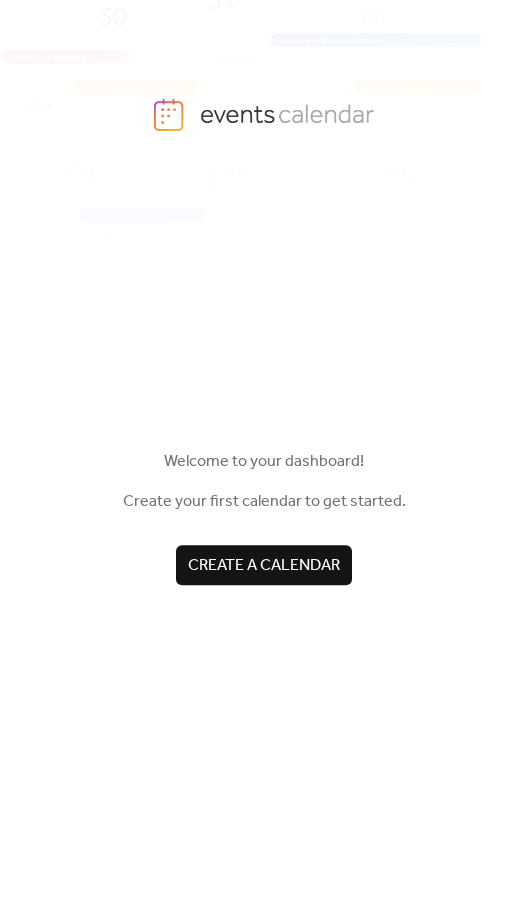 scroll, scrollTop: 0, scrollLeft: 0, axis: both 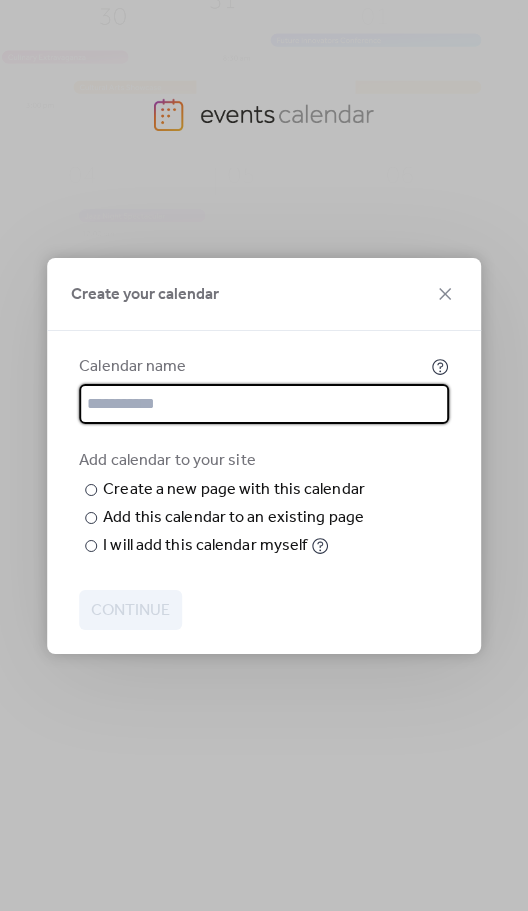 click at bounding box center (264, 404) 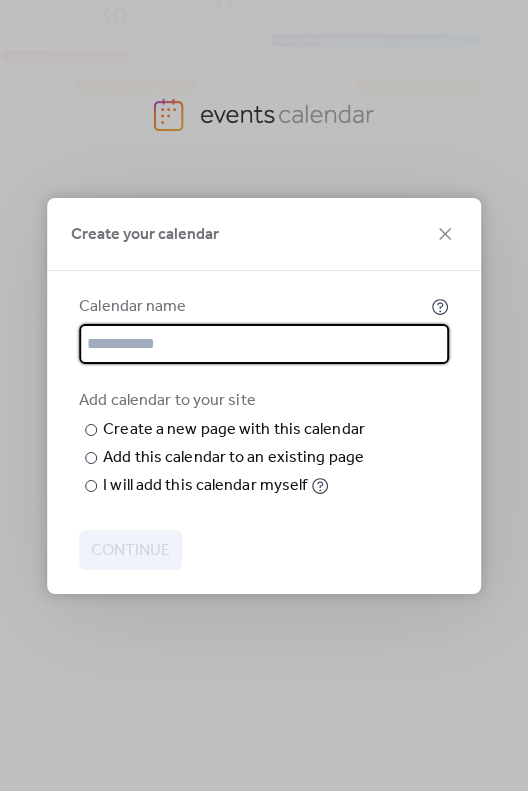 click at bounding box center (264, 344) 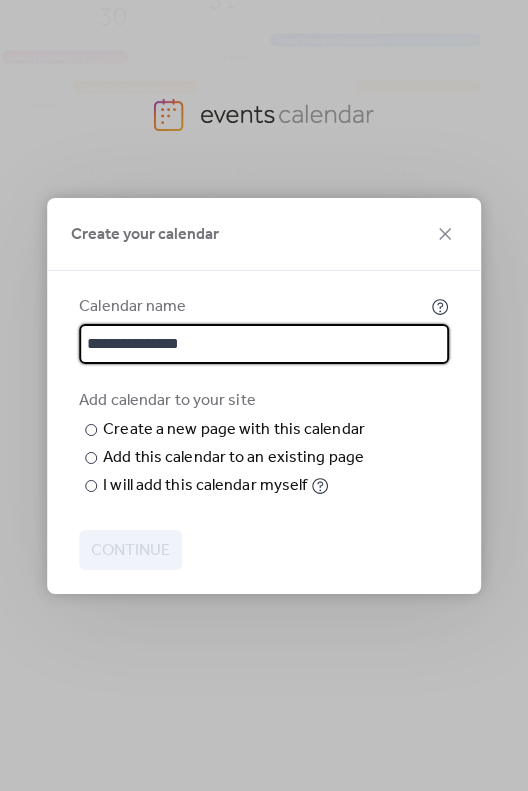 type on "**********" 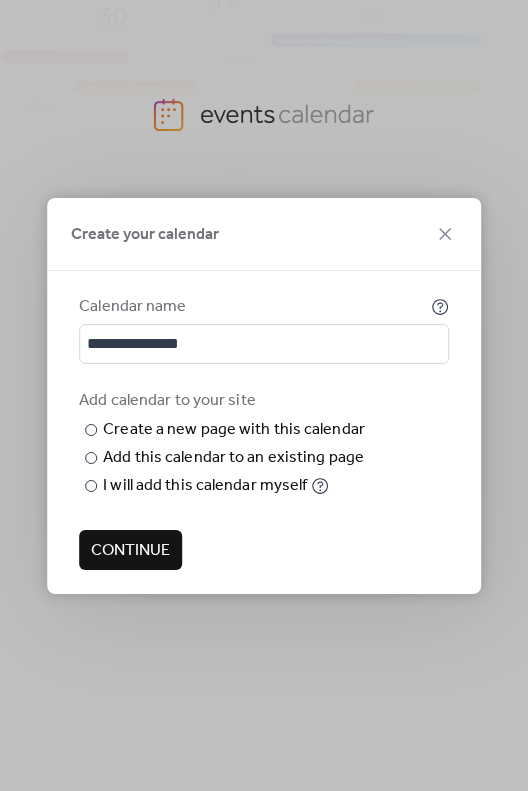 type on "**********" 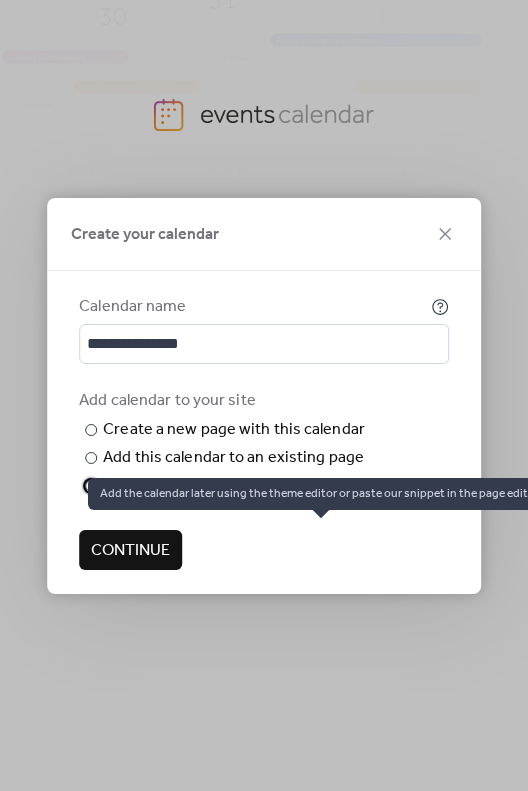 click on "​" at bounding box center [89, 486] 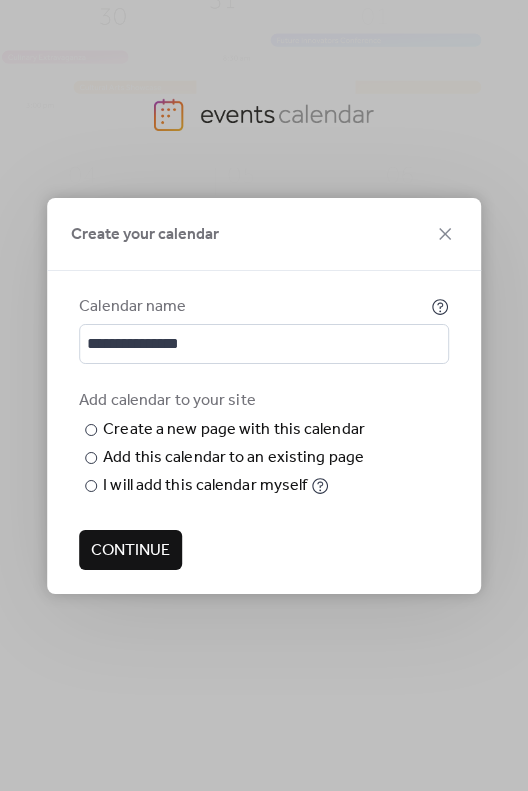 click on "Continue" at bounding box center [130, 551] 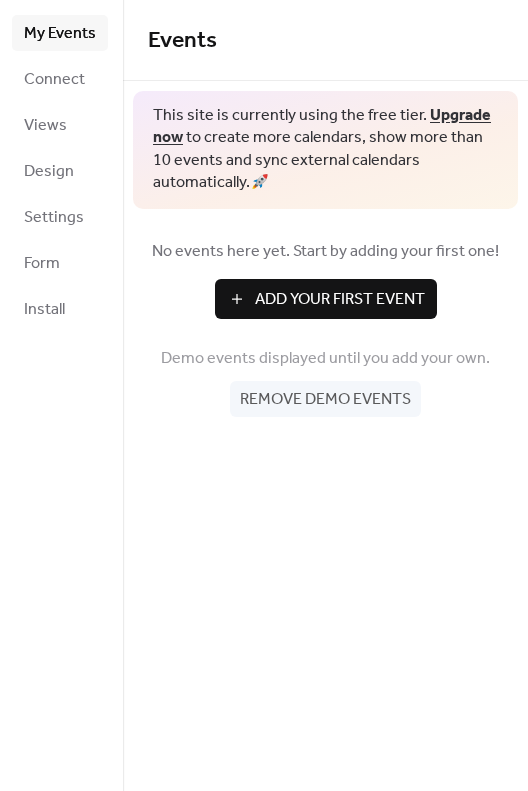 click on "Design" at bounding box center [49, 172] 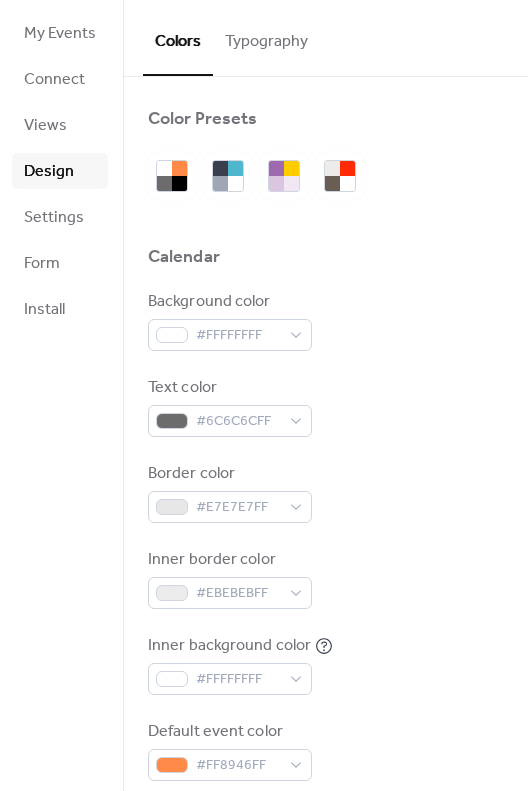 click on "Settings" at bounding box center (54, 218) 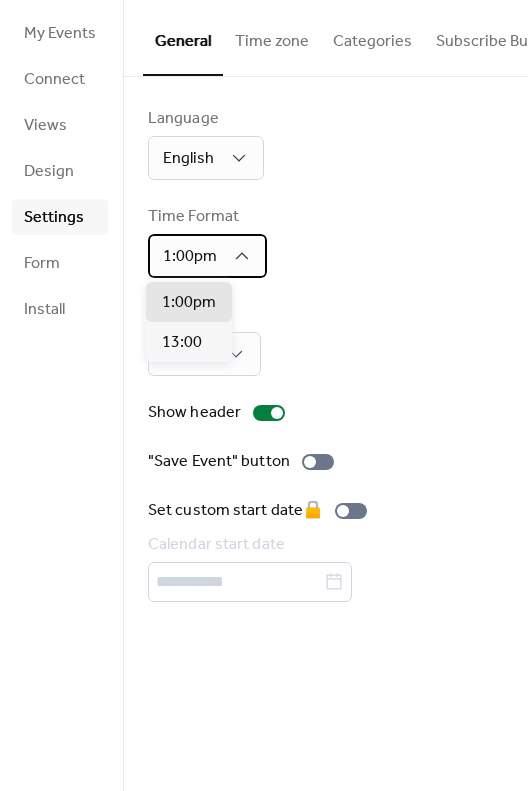 click 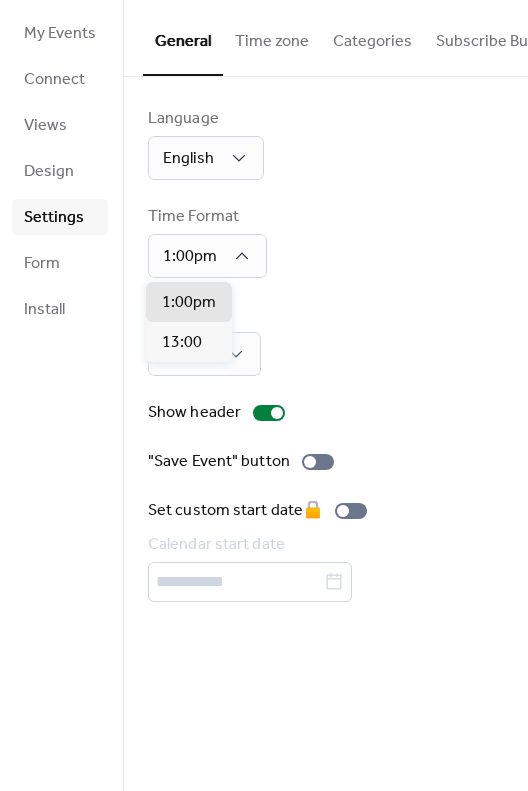 click on "Language English" at bounding box center (325, 143) 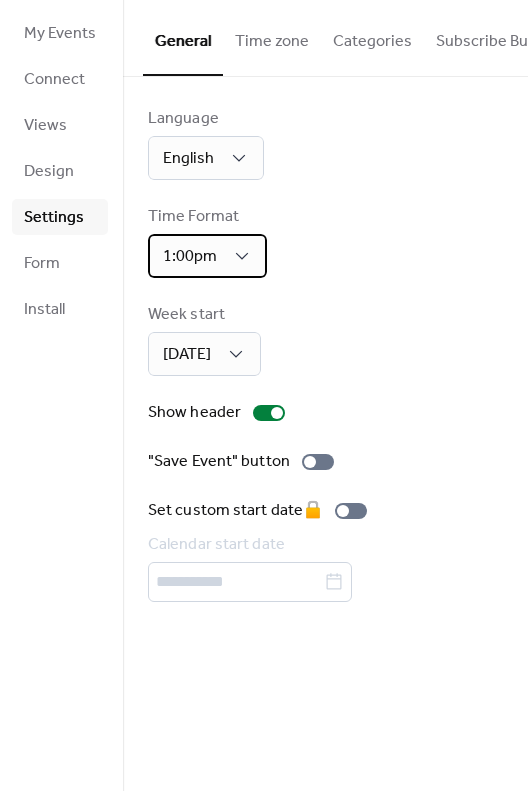 click on "1:00pm" at bounding box center [207, 256] 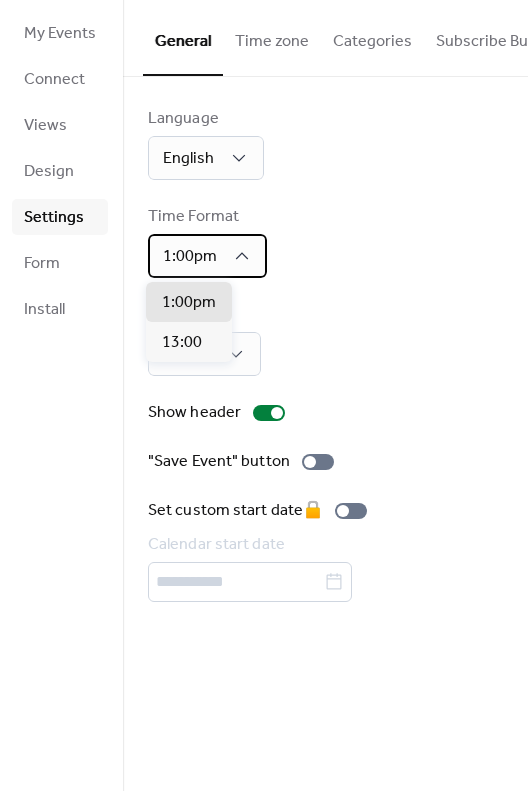 click on "1:00pm" at bounding box center (207, 256) 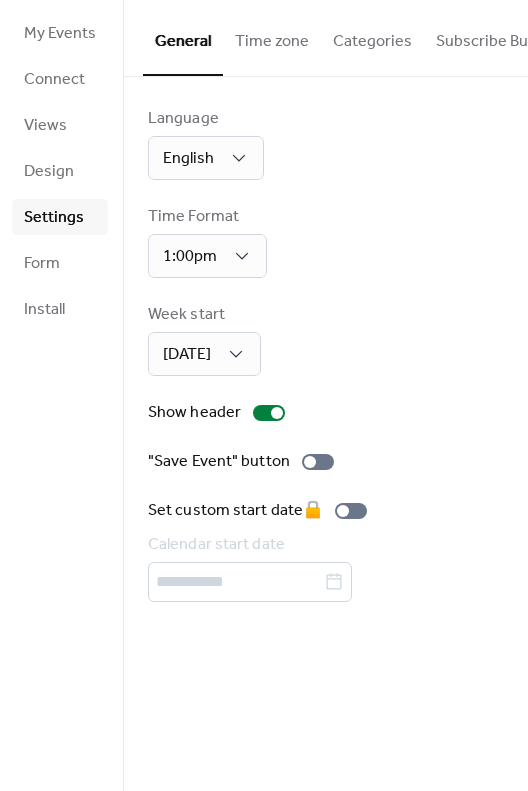 click on "Language English Time Format 1:00pm Week start [DATE] Show header "Save Event" button Set custom start date  🔒 Calendar start date" at bounding box center (325, 354) 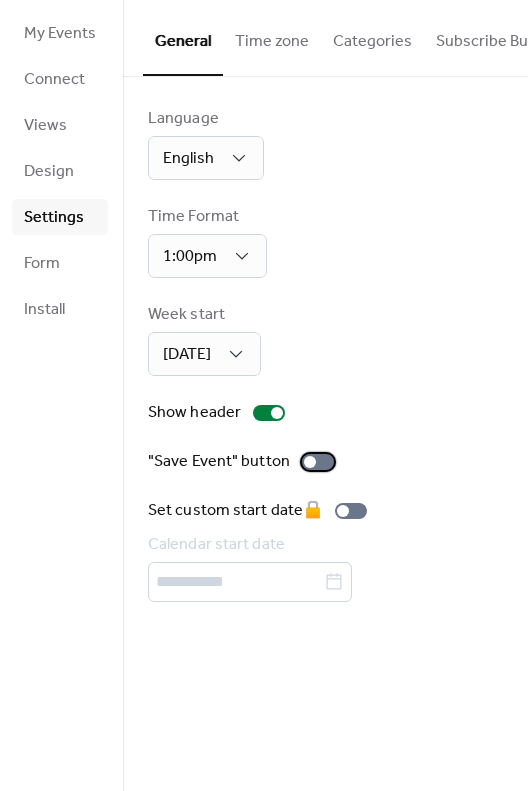 click at bounding box center [310, 462] 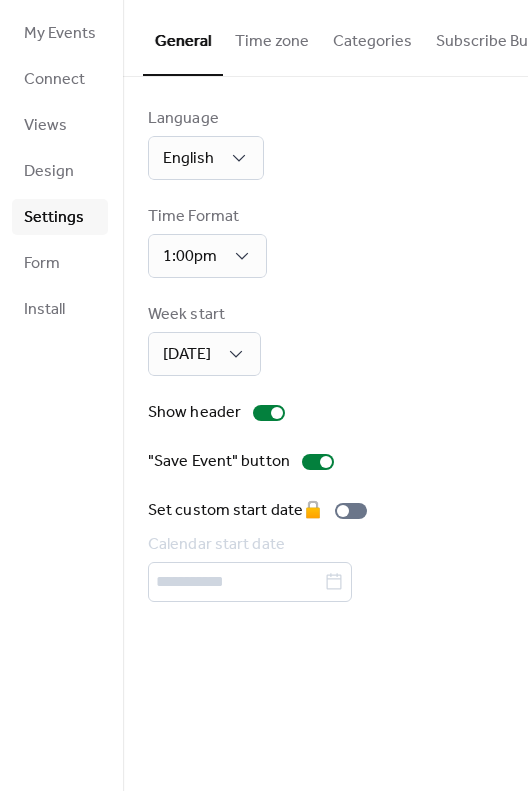 click on "Time zone" at bounding box center (272, 37) 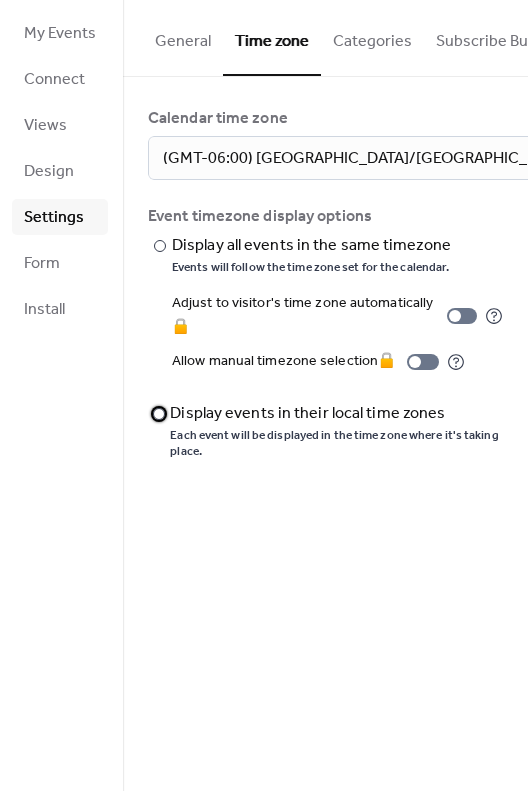 click on "​" at bounding box center [150, 414] 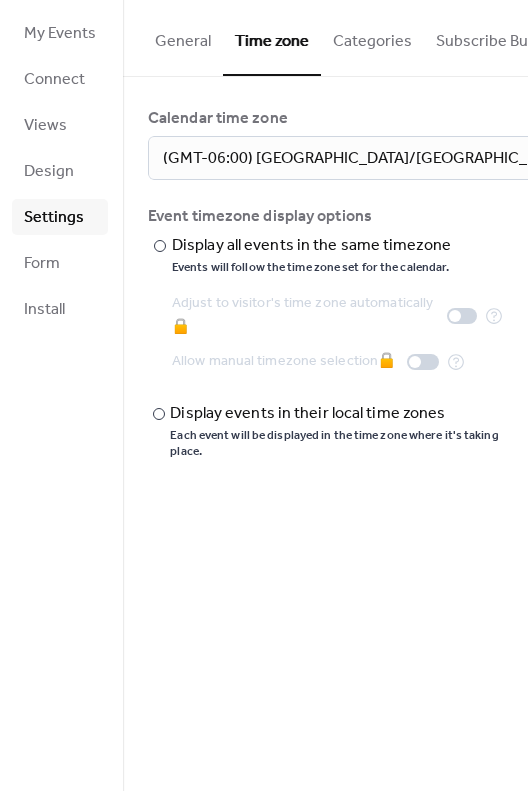 click on "Categories" at bounding box center (372, 37) 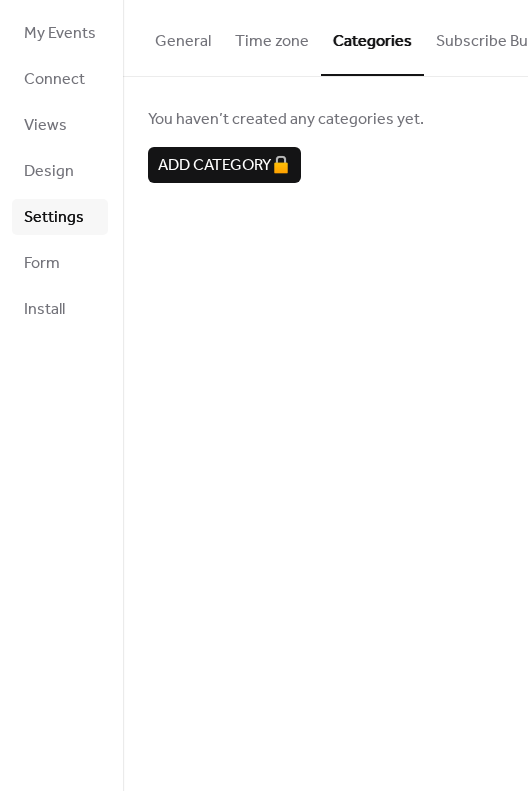 click on "Subscribe Button" at bounding box center (497, 37) 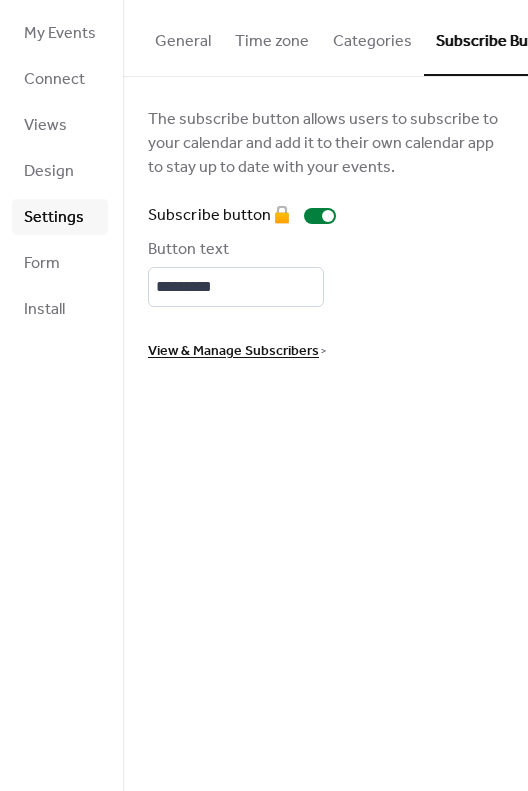 click on "Subscribe button  🔒" at bounding box center (246, 216) 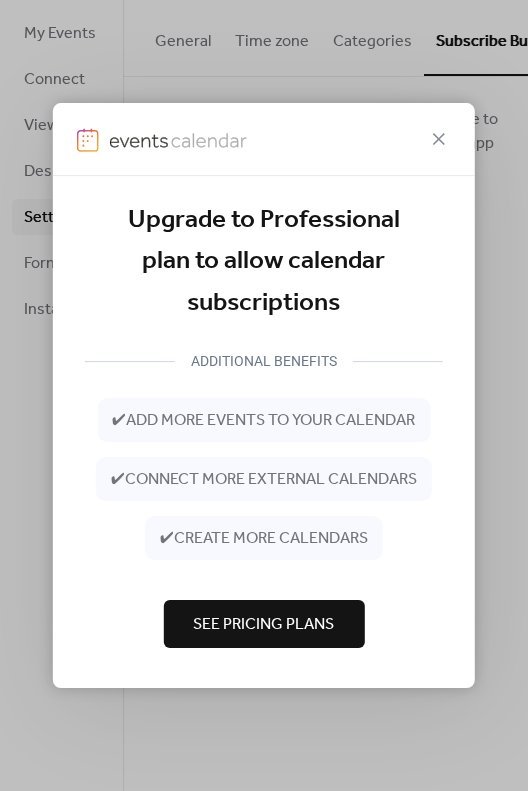click 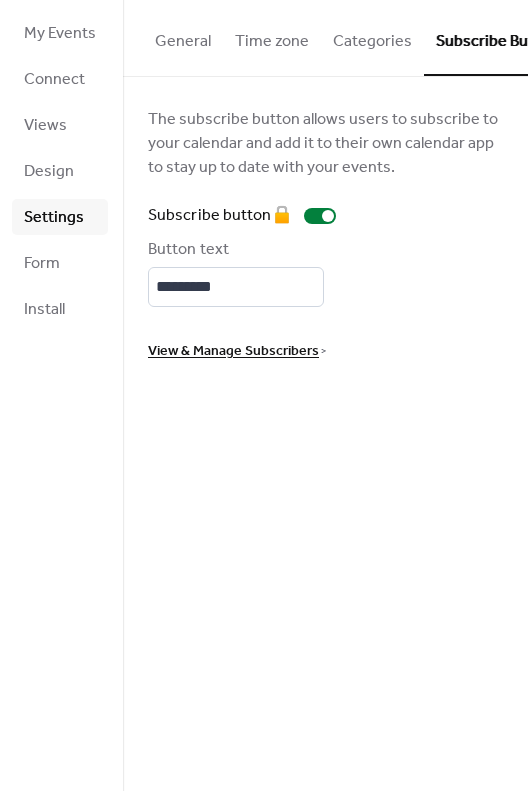click on "General" at bounding box center (183, 37) 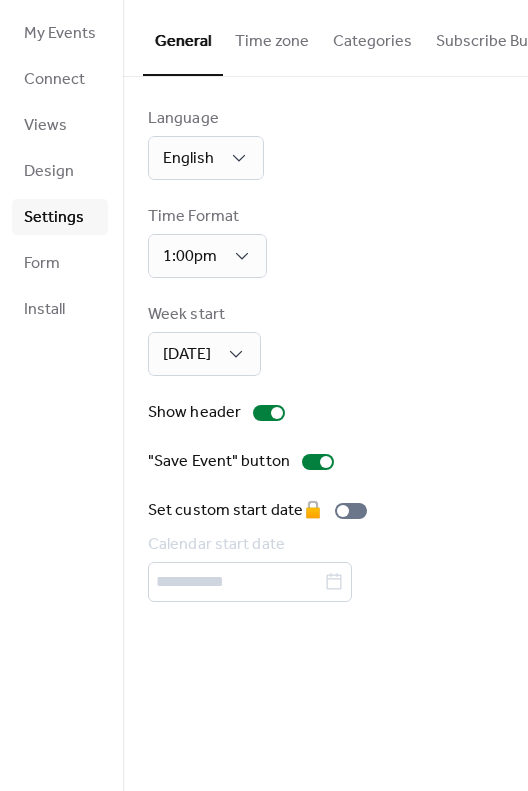 click on "Form" at bounding box center (42, 264) 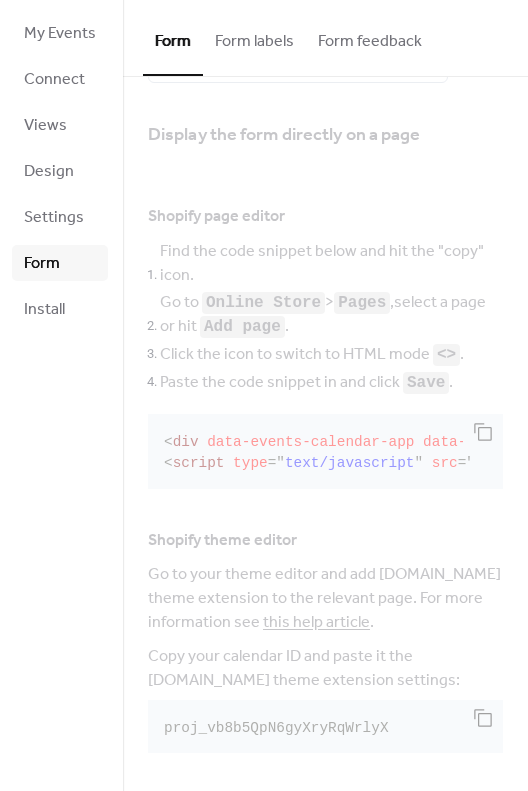 scroll, scrollTop: 331, scrollLeft: 0, axis: vertical 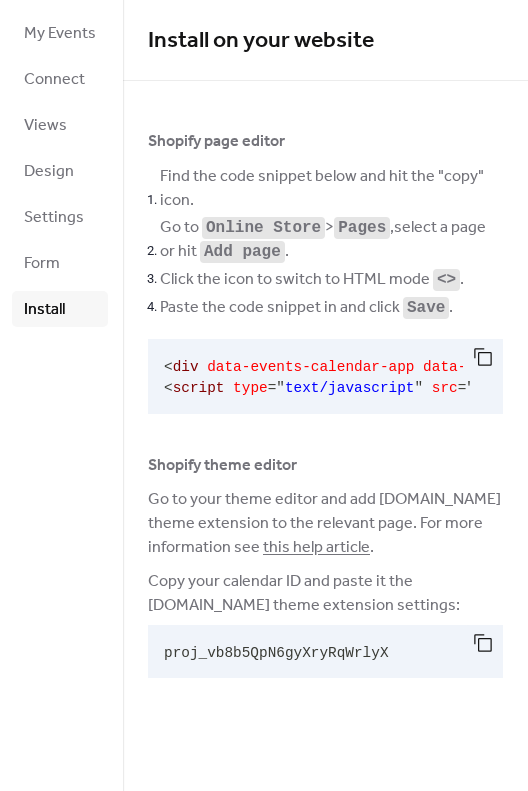 click on "Design" at bounding box center [49, 172] 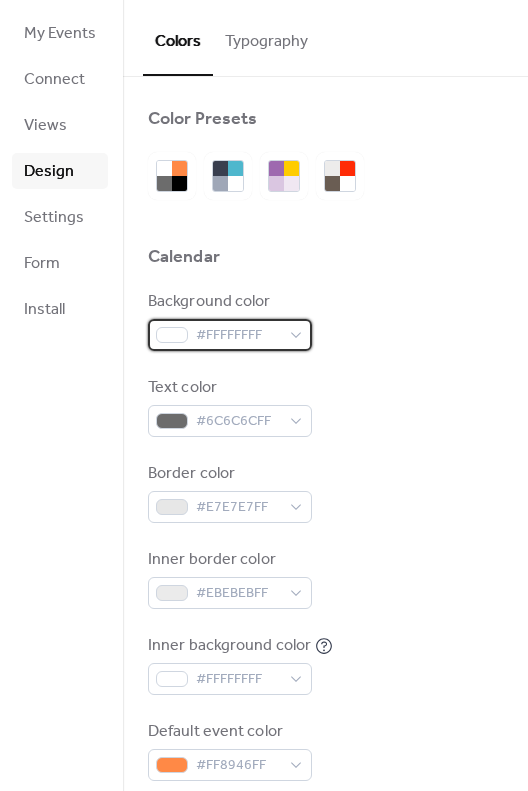 click on "#FFFFFFFF" at bounding box center (238, 336) 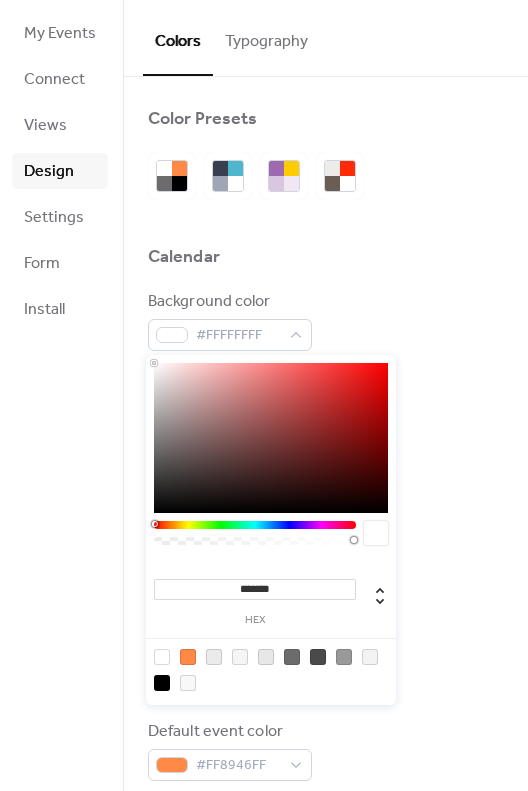 click on "Calendar" at bounding box center (325, 259) 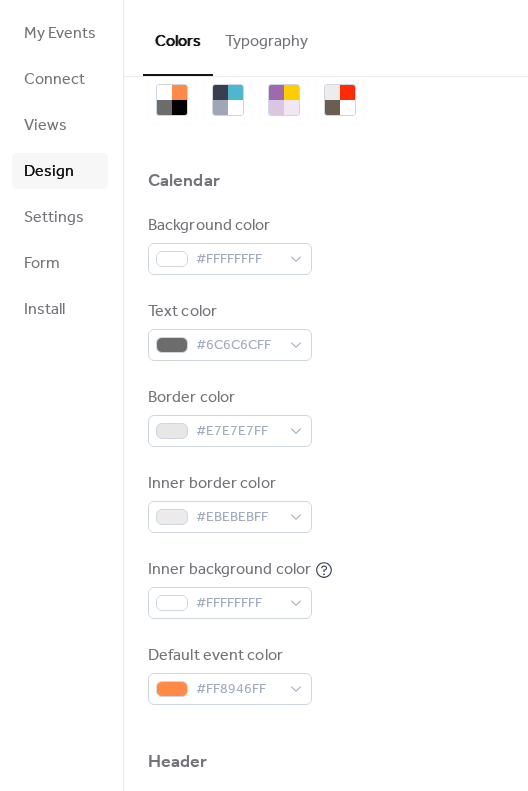 scroll, scrollTop: 75, scrollLeft: 0, axis: vertical 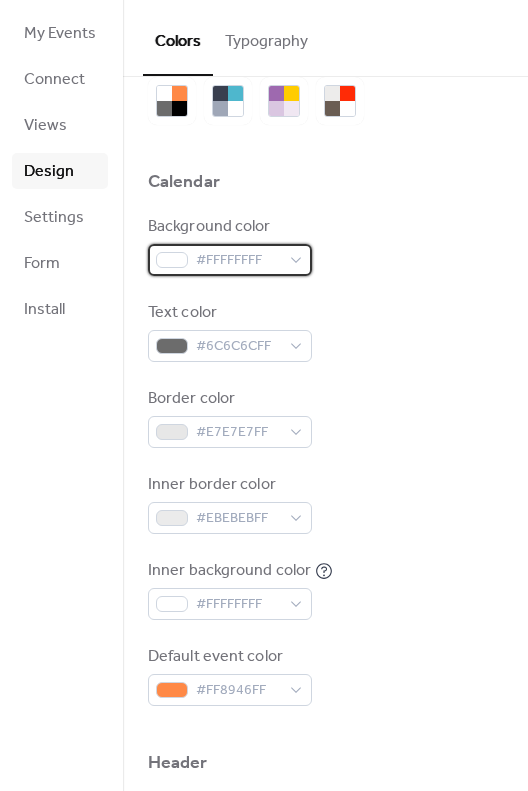 click on "#FFFFFFFF" at bounding box center [230, 260] 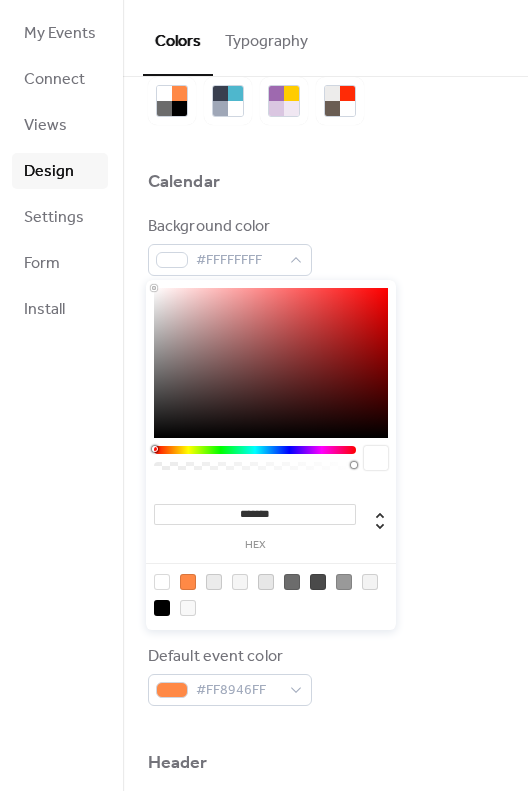 click on "*******" at bounding box center [255, 514] 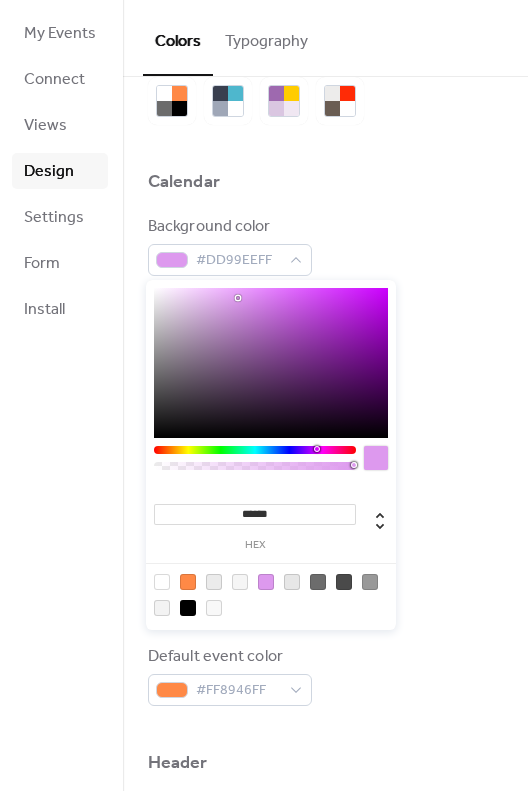 type on "*******" 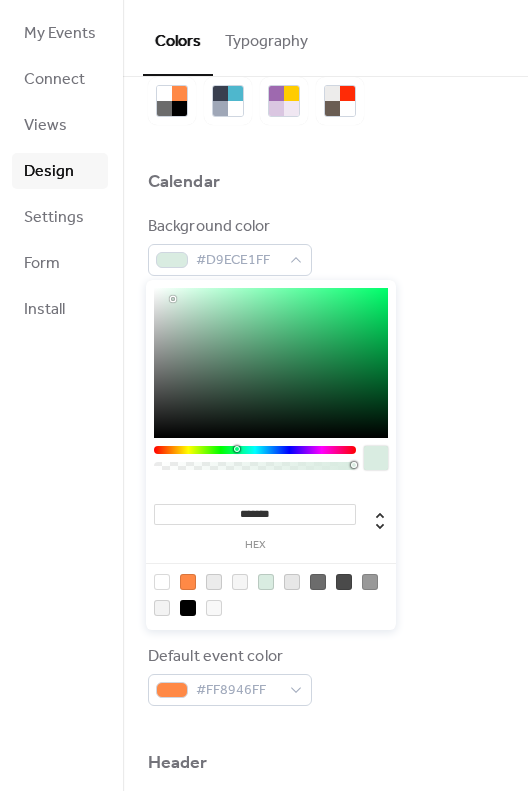 click on "Default event color #FF8946FF" at bounding box center (325, 675) 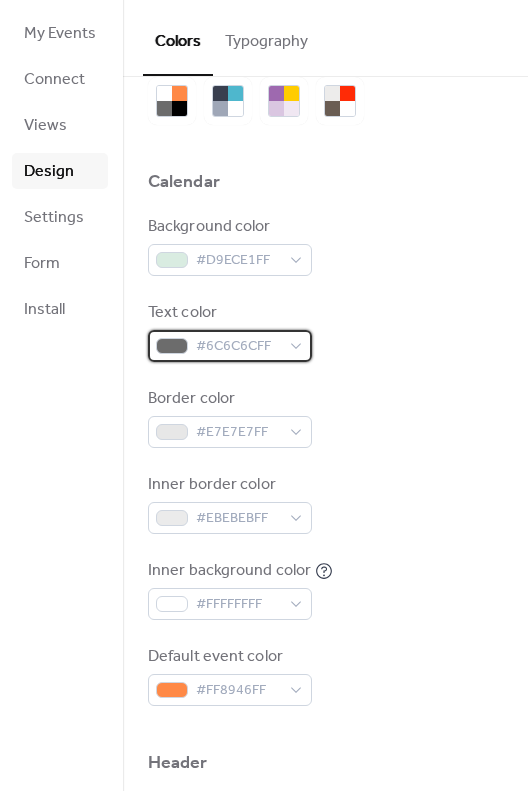 click on "#6C6C6CFF" at bounding box center (238, 347) 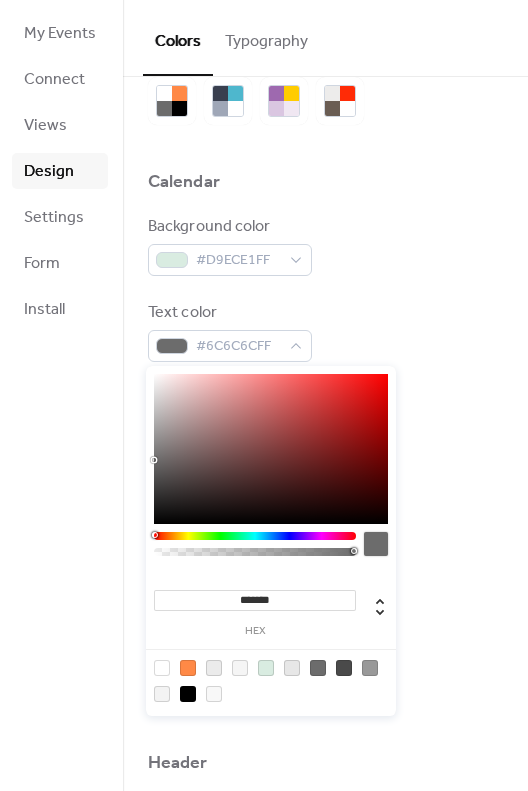 click at bounding box center [188, 694] 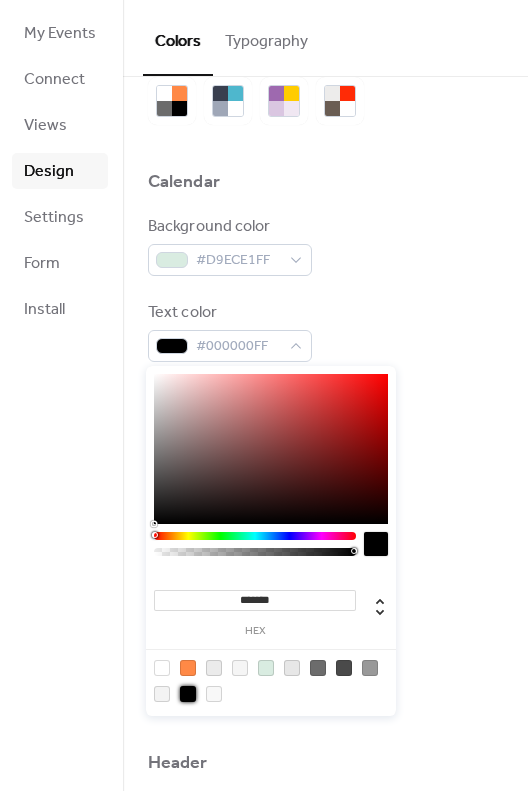 type on "*******" 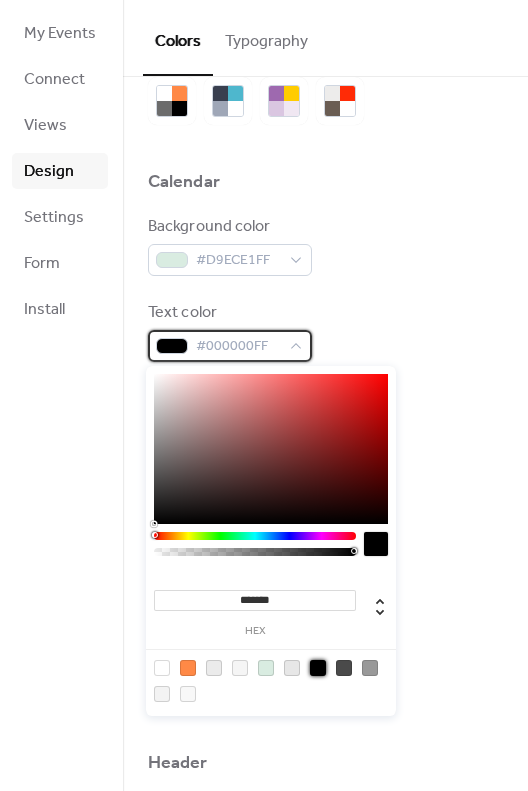 click on "#000000FF" at bounding box center (238, 347) 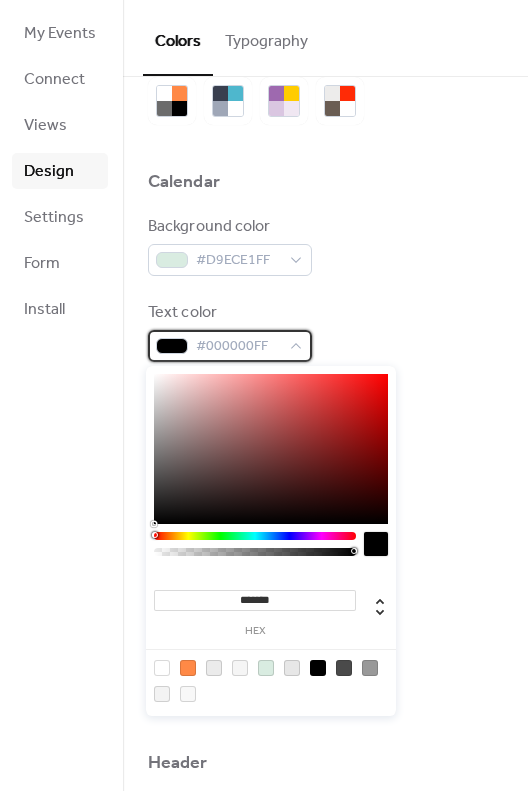click on "#000000FF" at bounding box center [238, 347] 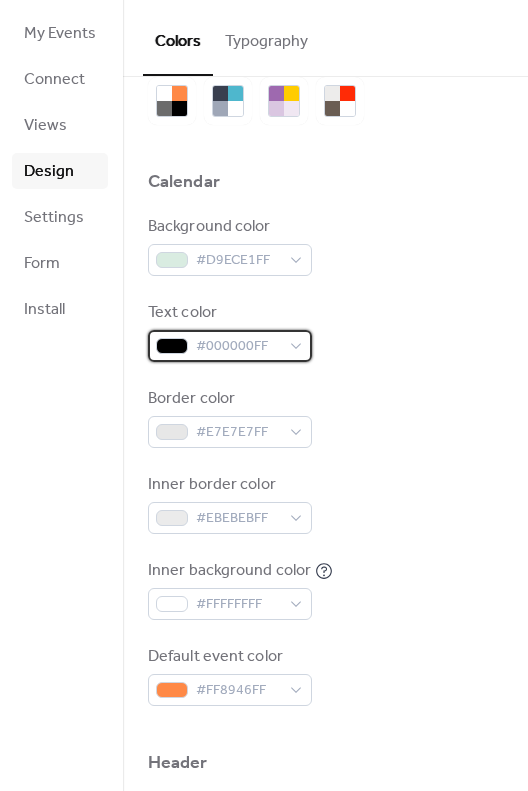 click on "#000000FF" at bounding box center (238, 347) 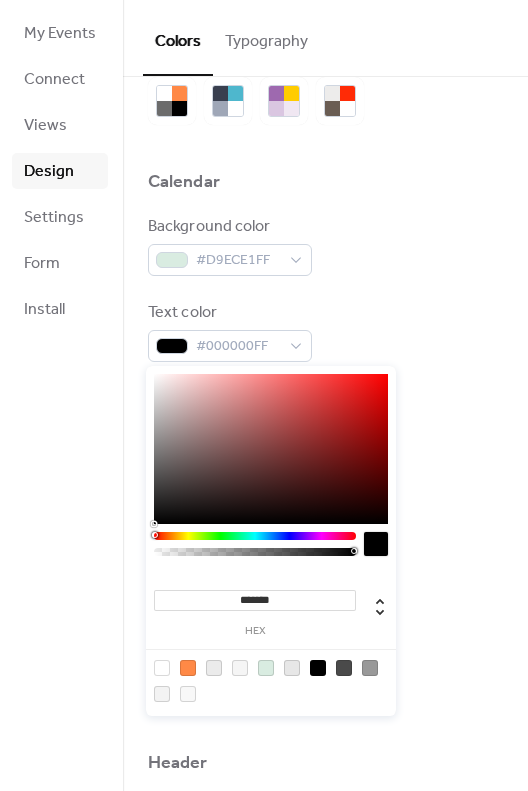 click at bounding box center (271, 449) 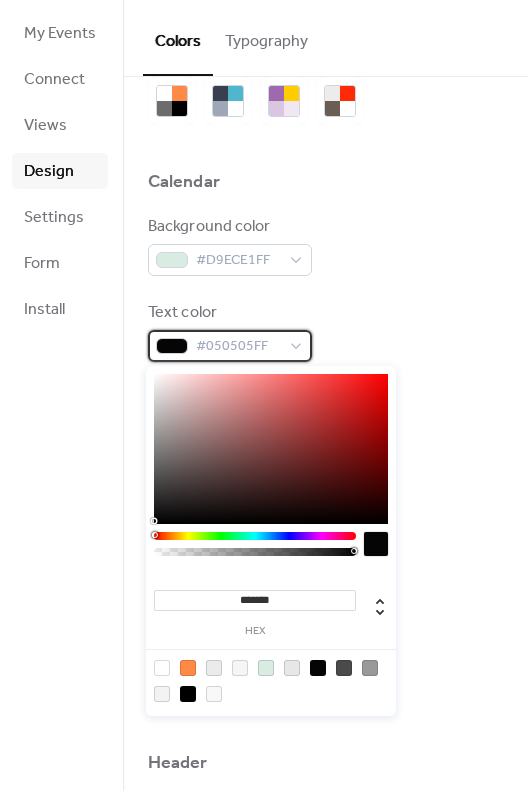 click on "#050505FF" at bounding box center (238, 347) 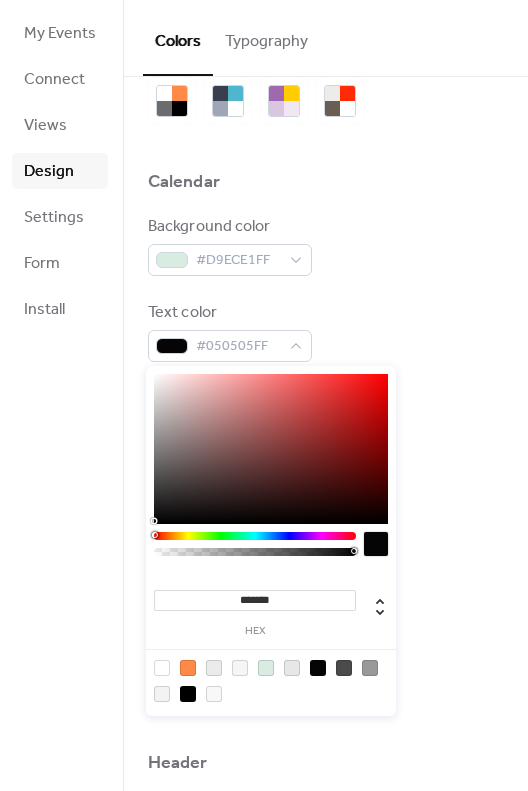 click on "*******" at bounding box center [255, 600] 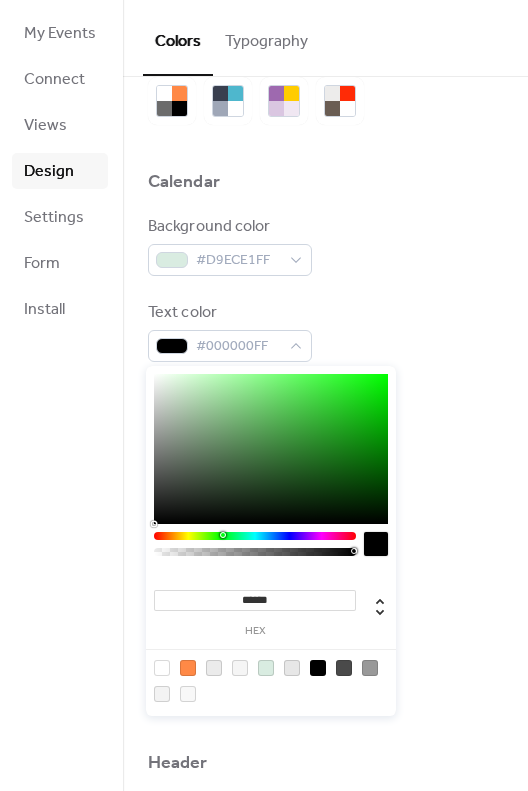 type on "*******" 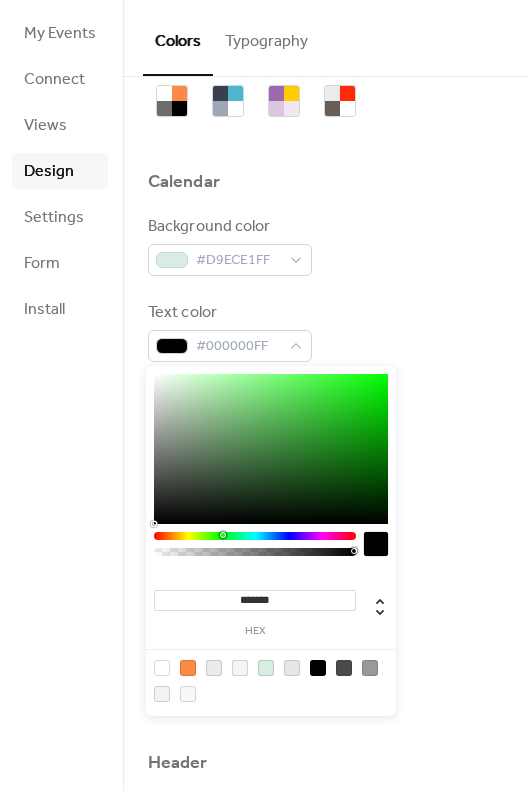 click on "Background color #D9ECE1FF Text color #000000FF Border color #E7E7E7FF Inner border color #EBEBEBFF Inner background color #FFFFFFFF Default event color #FF8946FF" at bounding box center (325, 460) 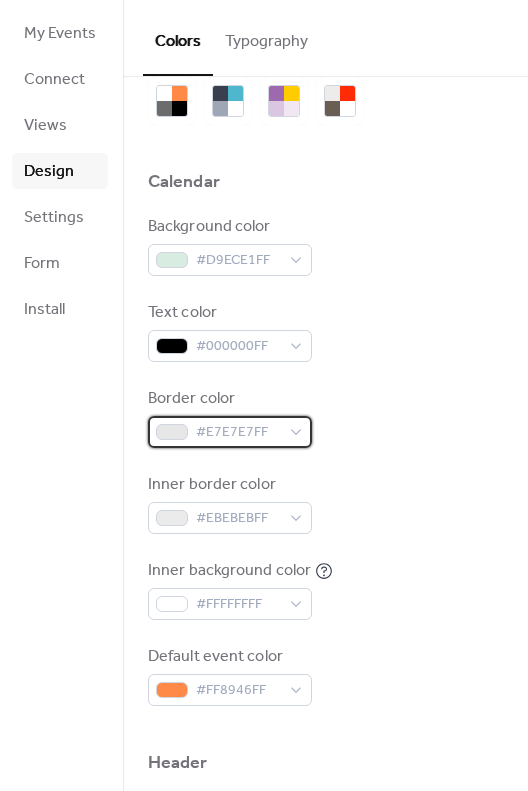 click on "#E7E7E7FF" at bounding box center [230, 432] 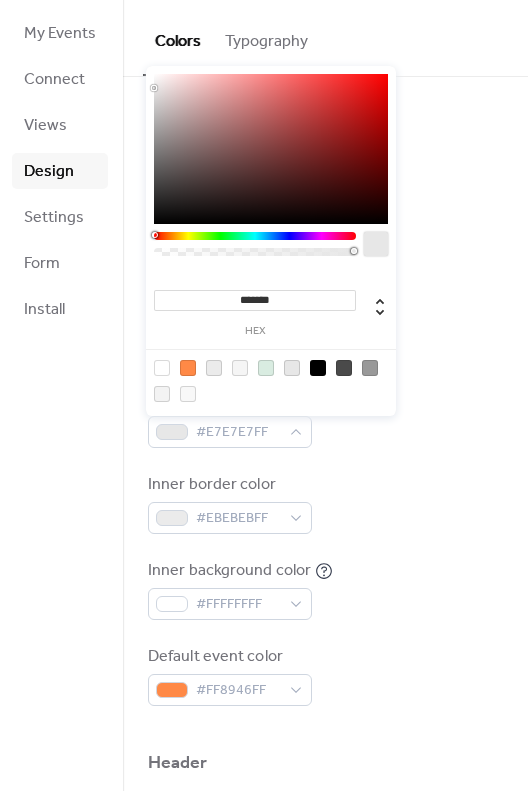 click at bounding box center [266, 368] 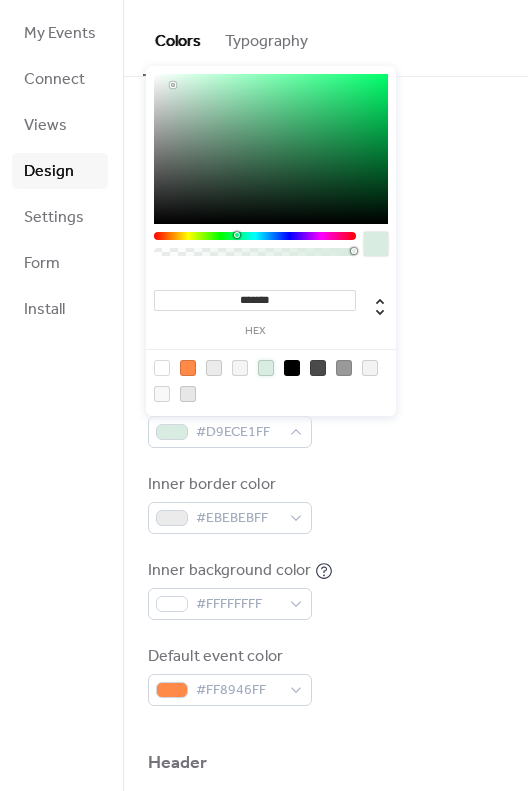 click on "Background color #D9ECE1FF Text color #000000FF Border color #D9ECE1FF Inner border color #EBEBEBFF Inner background color #FFFFFFFF Default event color #FF8946FF" at bounding box center [325, 460] 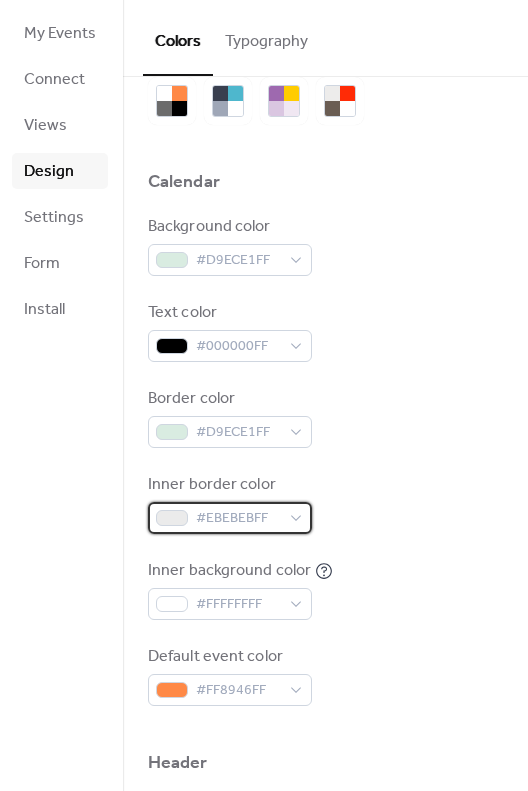 click on "#EBEBEBFF" at bounding box center (238, 519) 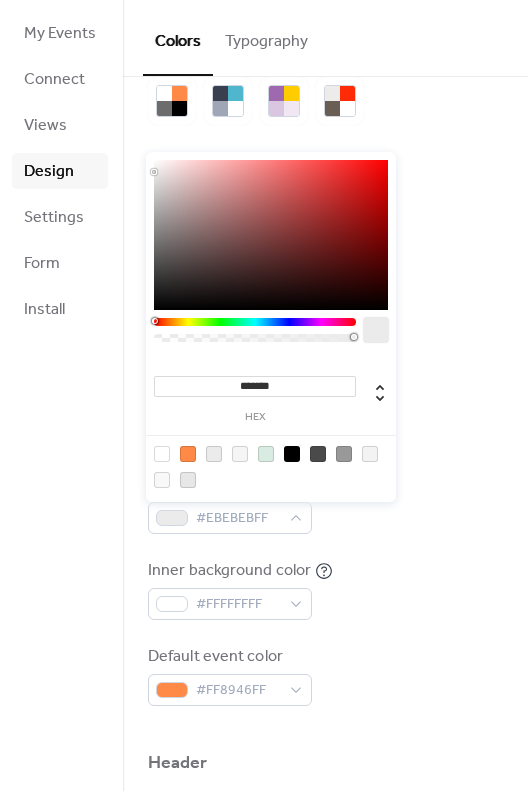 click at bounding box center (162, 454) 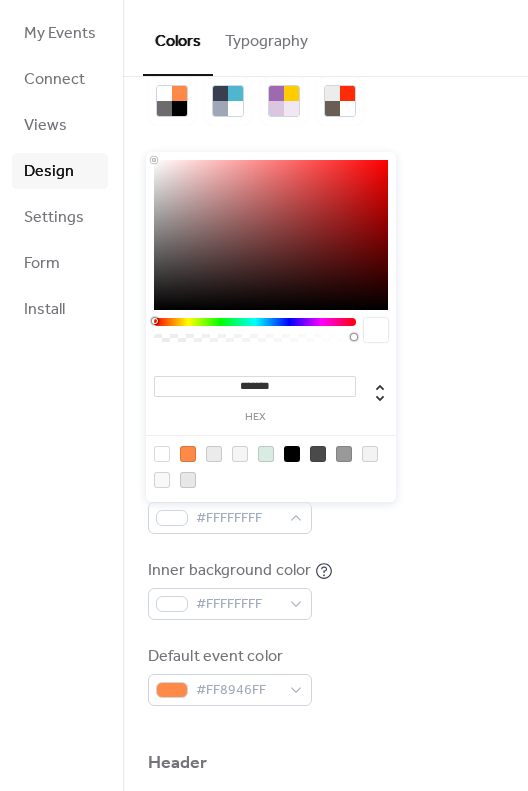 type on "*******" 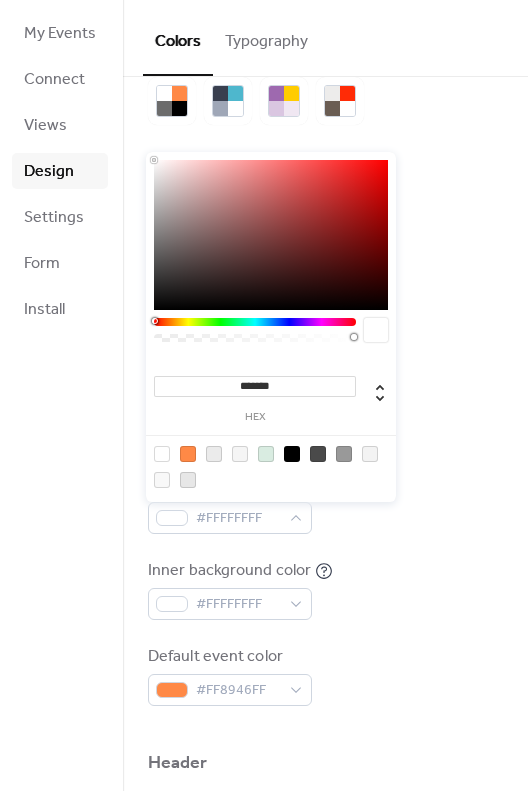 click on "Border color #D9ECE1FF" at bounding box center [325, 417] 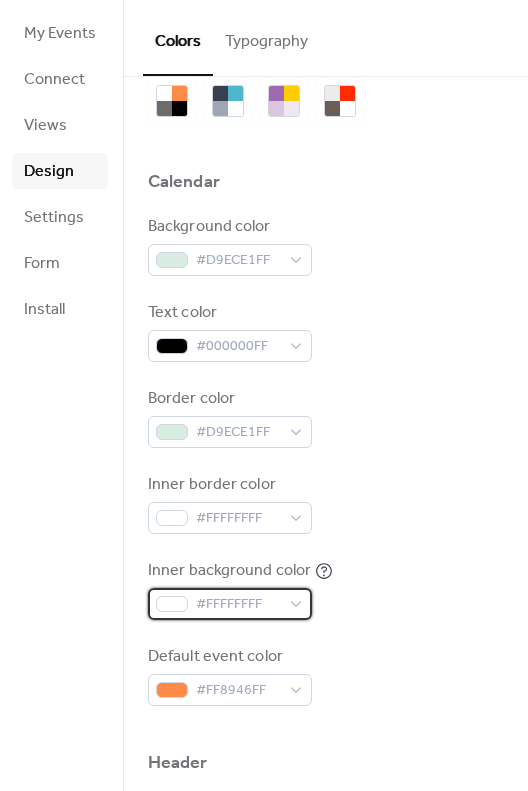 click on "#FFFFFFFF" at bounding box center [238, 605] 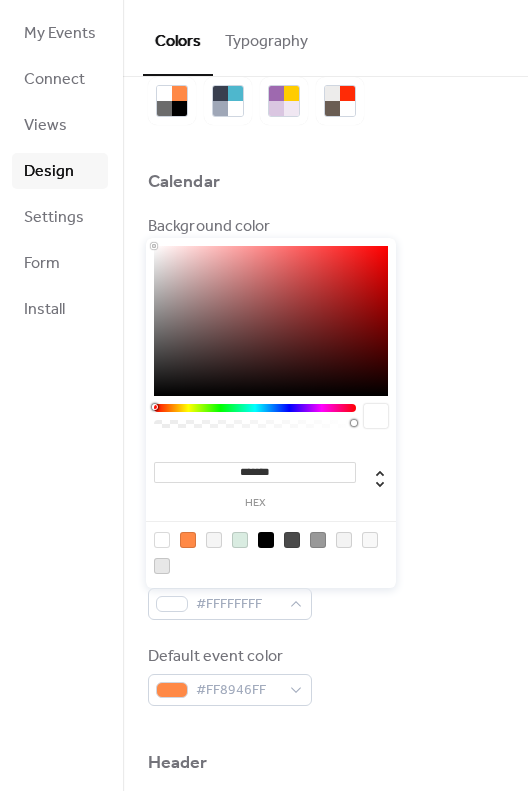 click at bounding box center [162, 540] 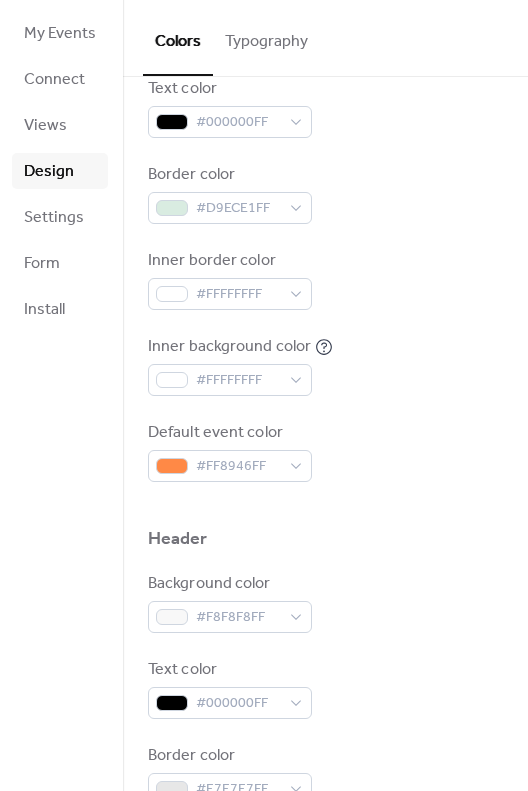 scroll, scrollTop: 335, scrollLeft: 0, axis: vertical 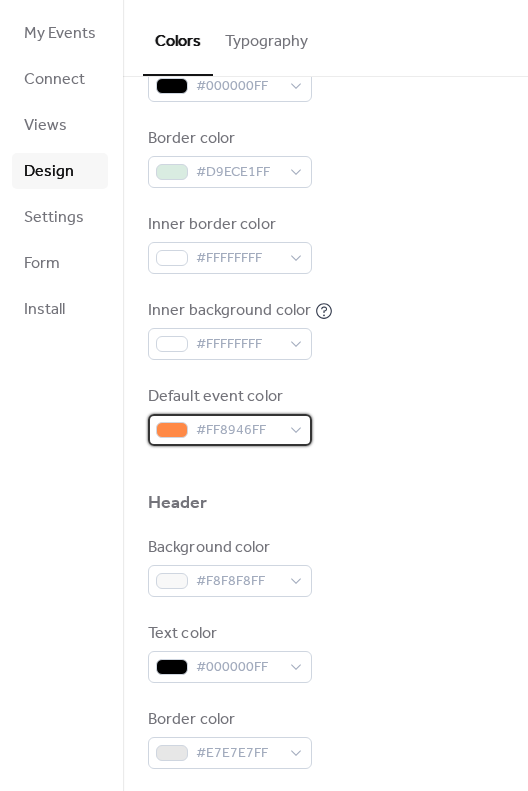 click on "#FF8946FF" at bounding box center (238, 431) 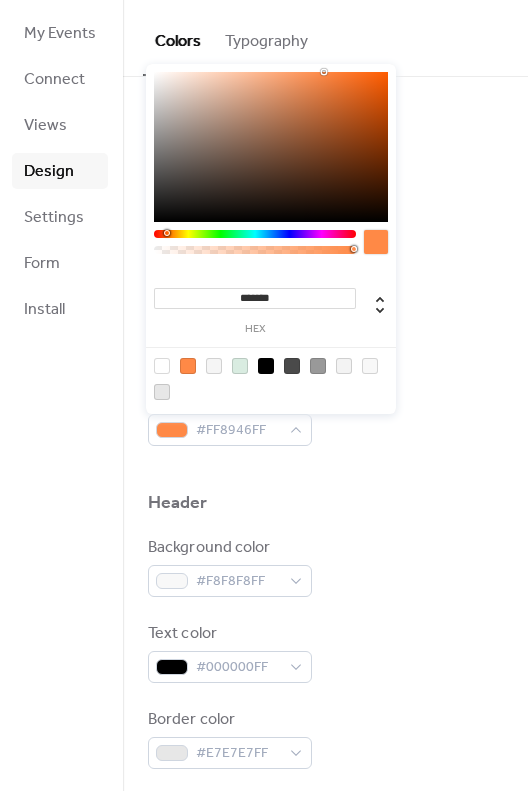 click on "*******" at bounding box center [255, 298] 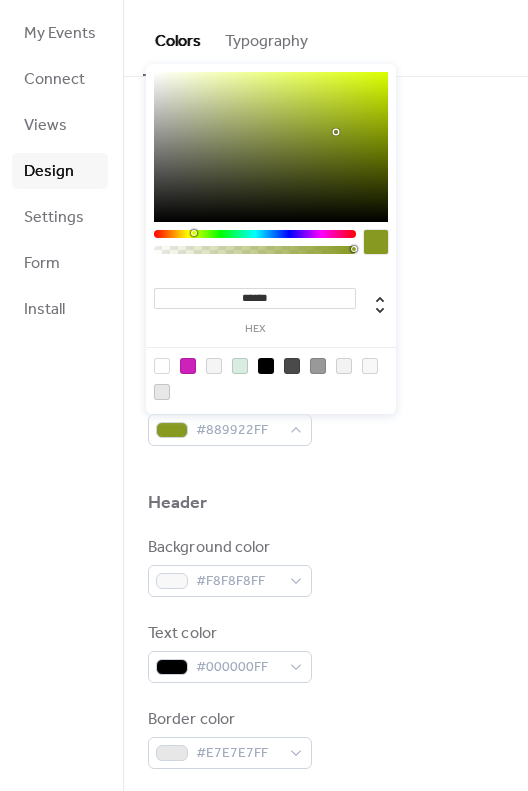 type on "*******" 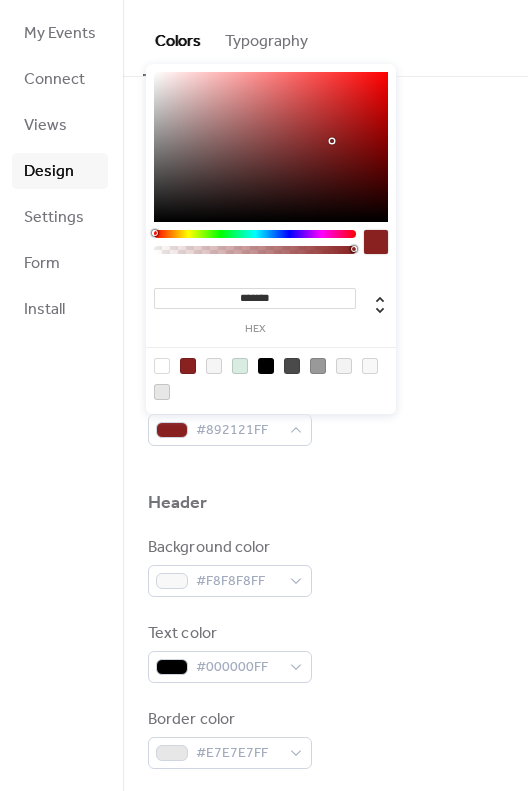click on "Border color #D9ECE1FF" at bounding box center (325, 157) 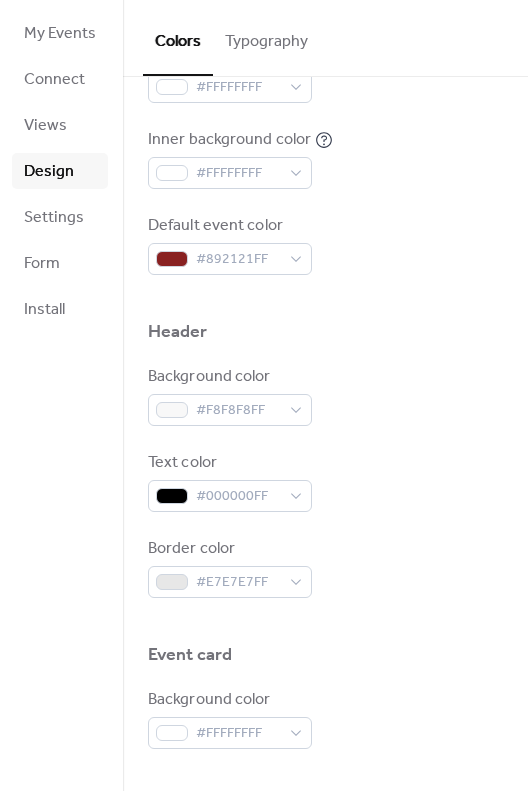 scroll, scrollTop: 510, scrollLeft: 0, axis: vertical 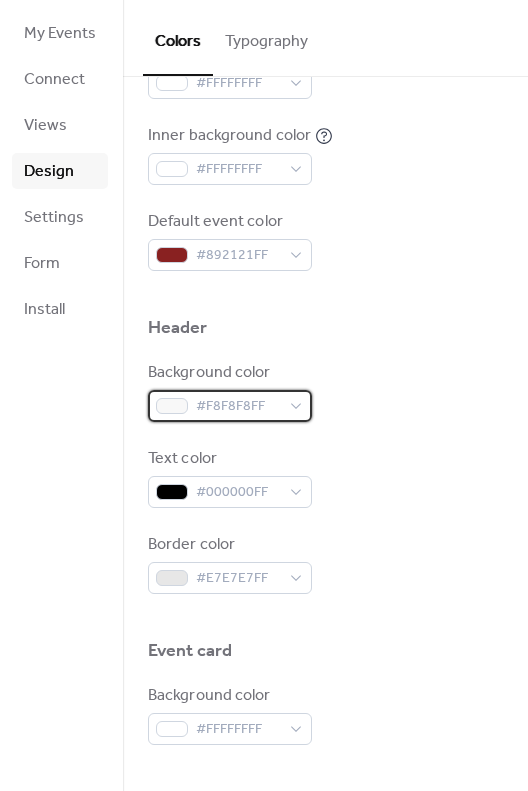 click on "#F8F8F8FF" at bounding box center (238, 407) 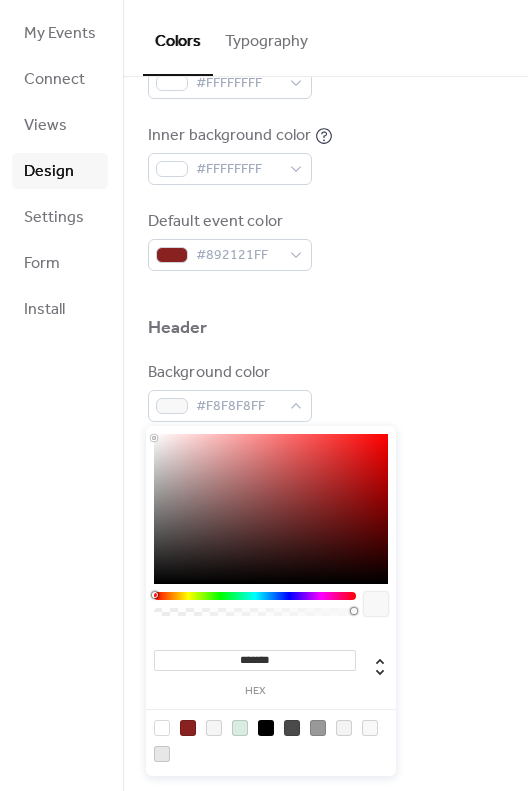 click at bounding box center [188, 728] 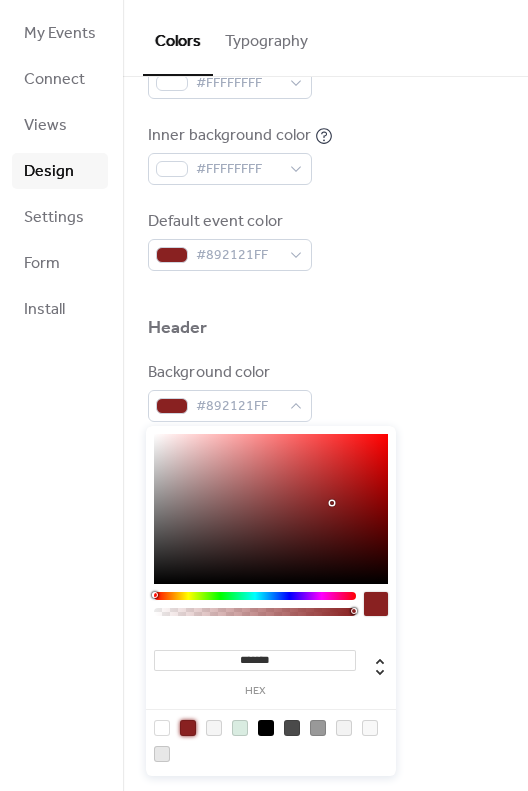 click on "Header" at bounding box center [325, 330] 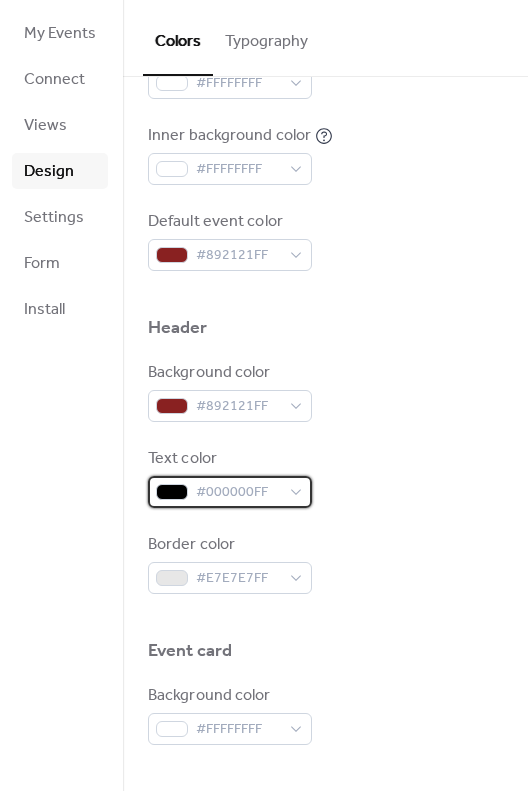 click on "#000000FF" at bounding box center [238, 493] 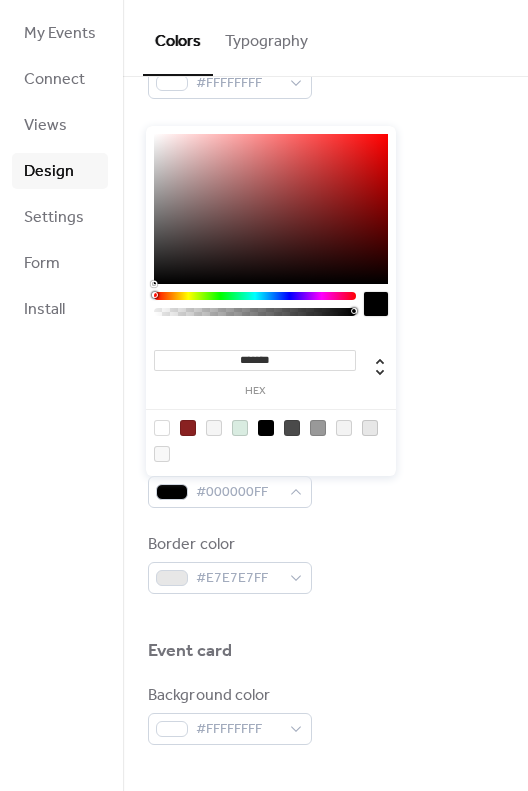 click at bounding box center [266, 428] 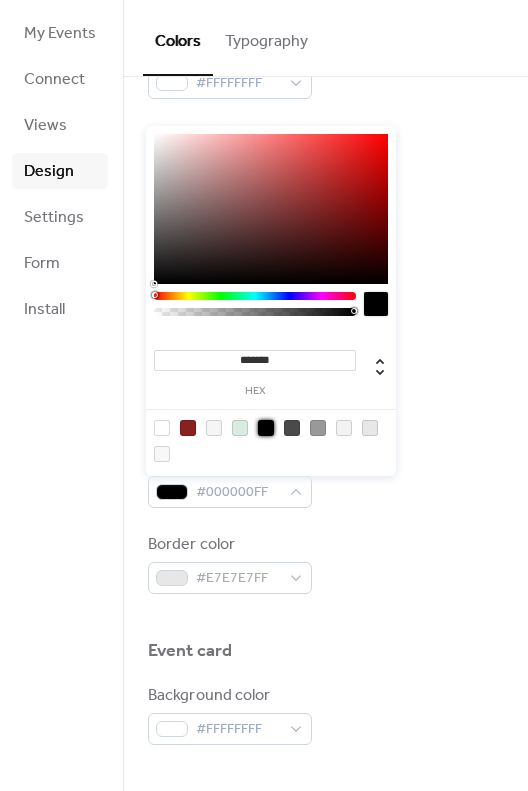 click on "Header" at bounding box center [325, 330] 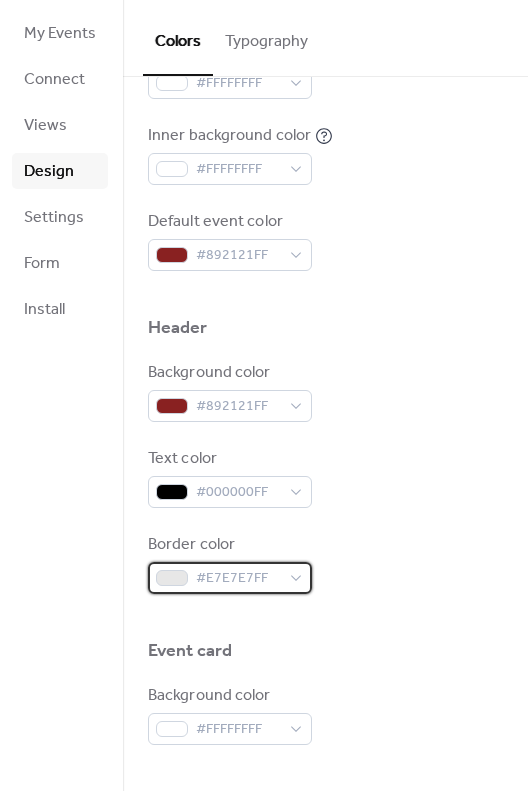 click on "#E7E7E7FF" at bounding box center [238, 579] 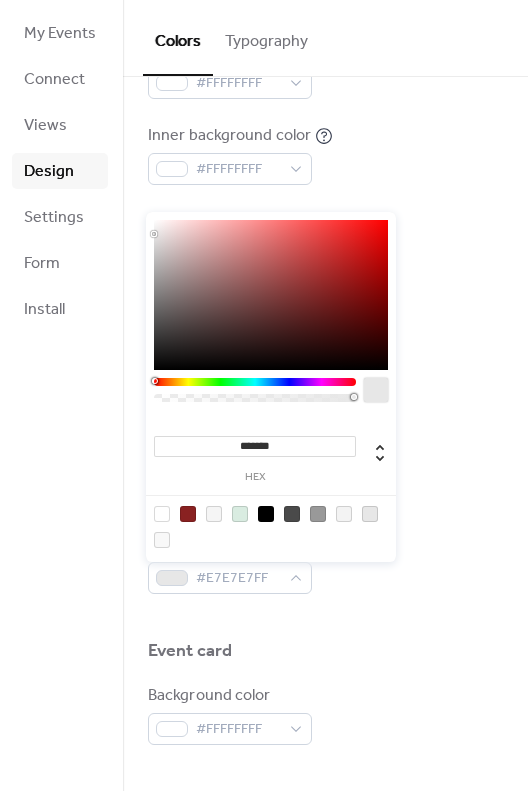 click at bounding box center (162, 514) 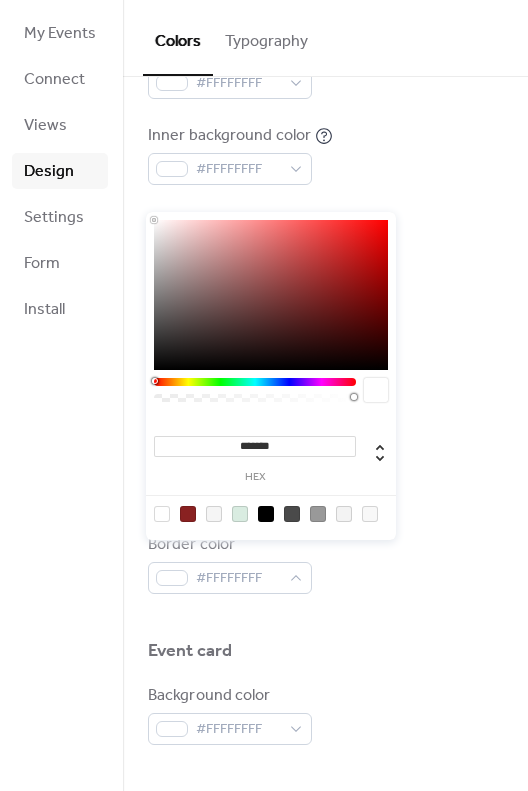 click at bounding box center (325, 353) 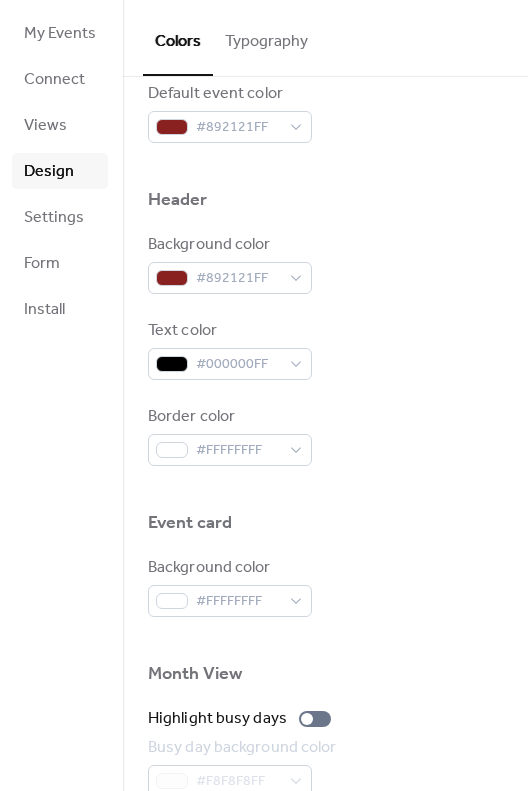 scroll, scrollTop: 639, scrollLeft: 0, axis: vertical 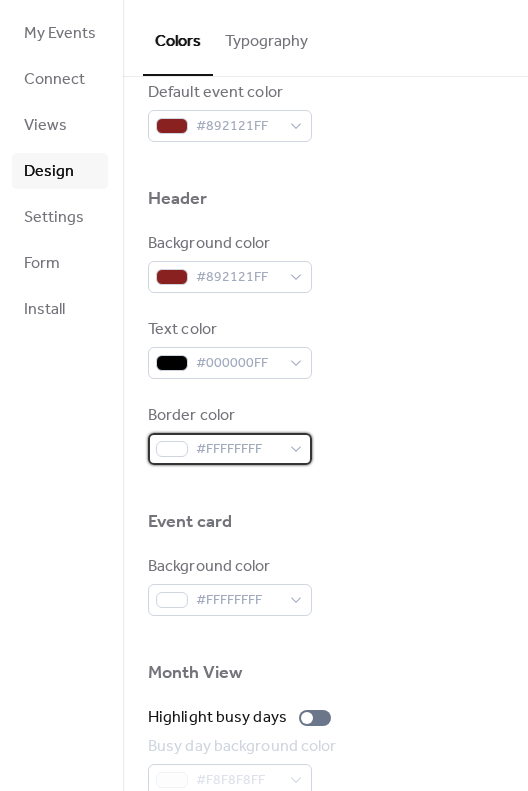 click on "#FFFFFFFF" at bounding box center (238, 450) 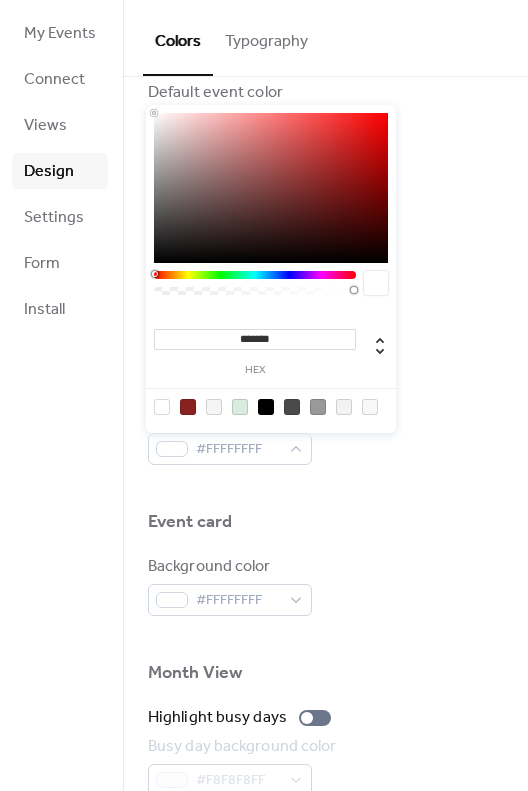 click at bounding box center (188, 407) 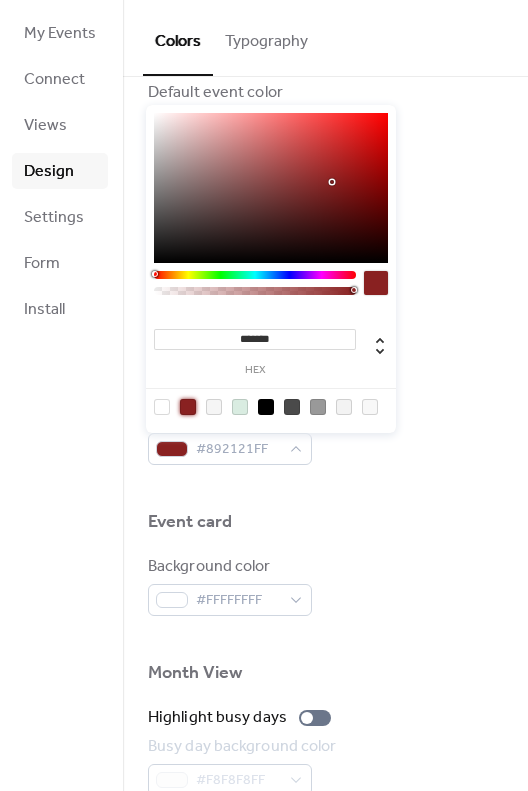 click on "Background color #892121FF" at bounding box center [325, 262] 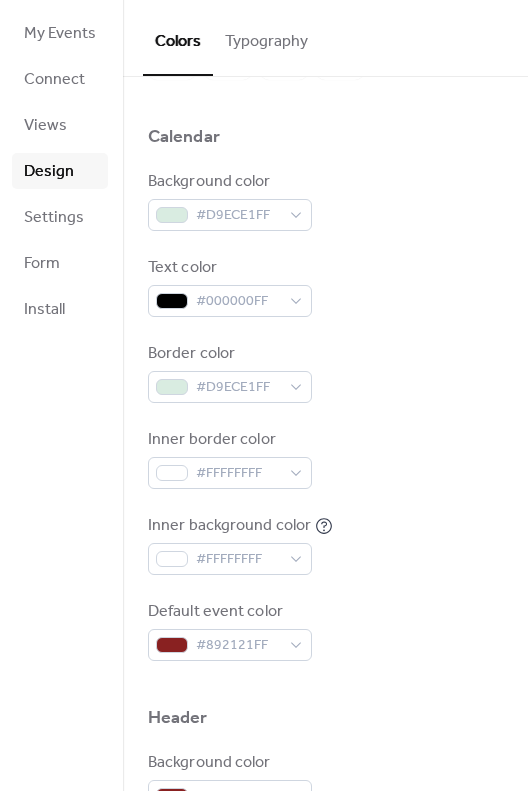 scroll, scrollTop: 121, scrollLeft: 0, axis: vertical 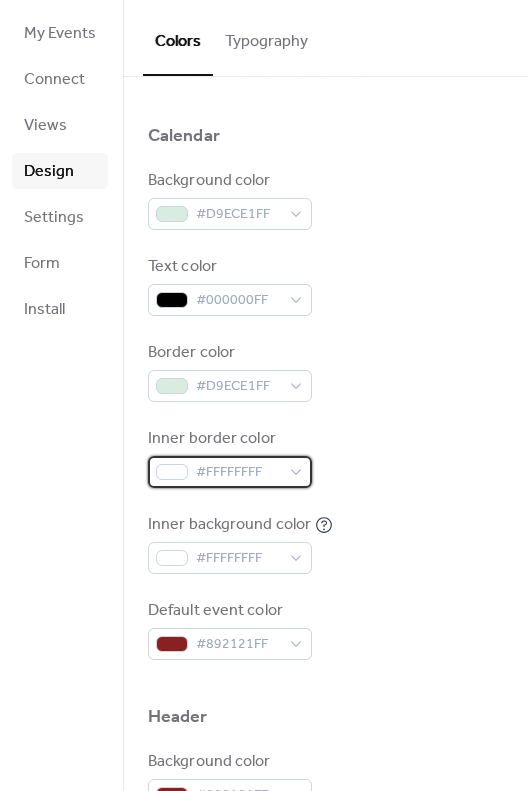 click on "#FFFFFFFF" at bounding box center [238, 473] 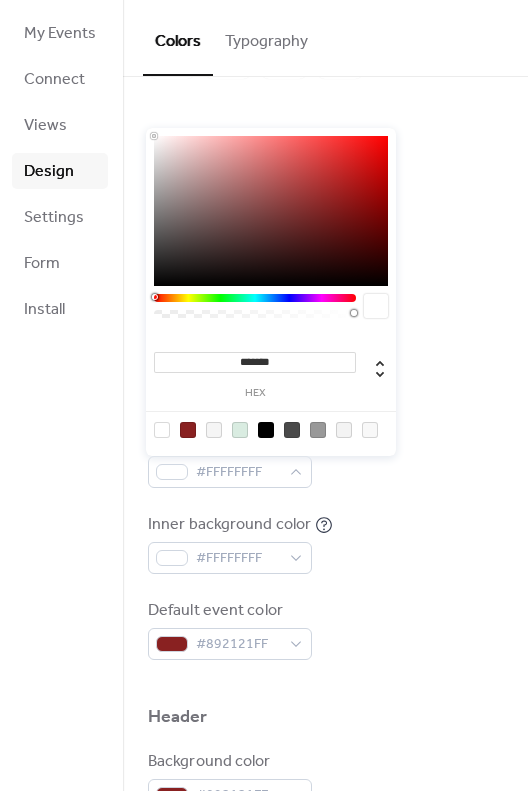 click at bounding box center [240, 430] 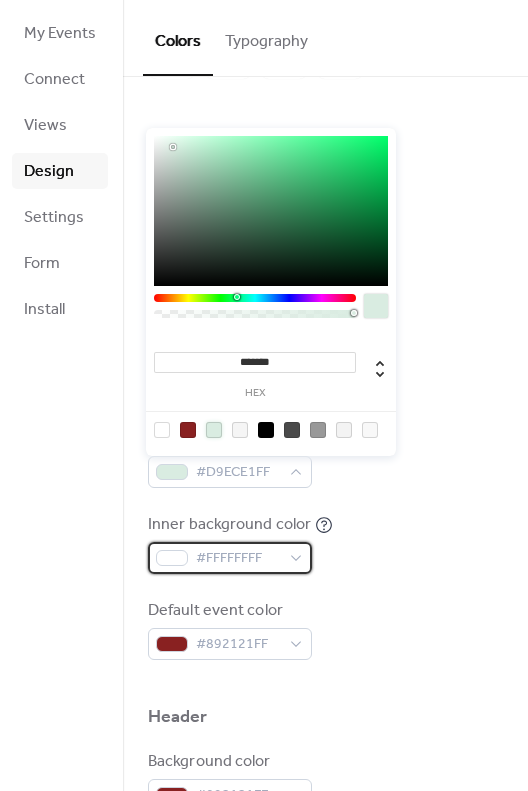 click on "#FFFFFFFF" at bounding box center (238, 559) 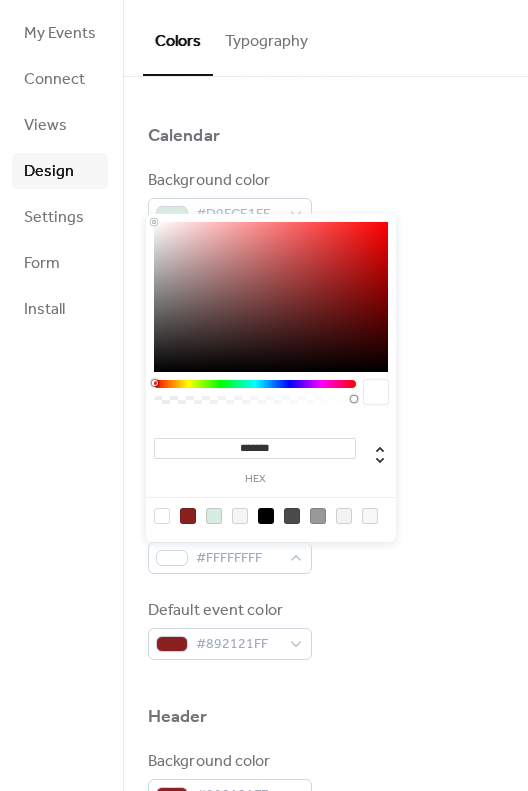 click at bounding box center [214, 516] 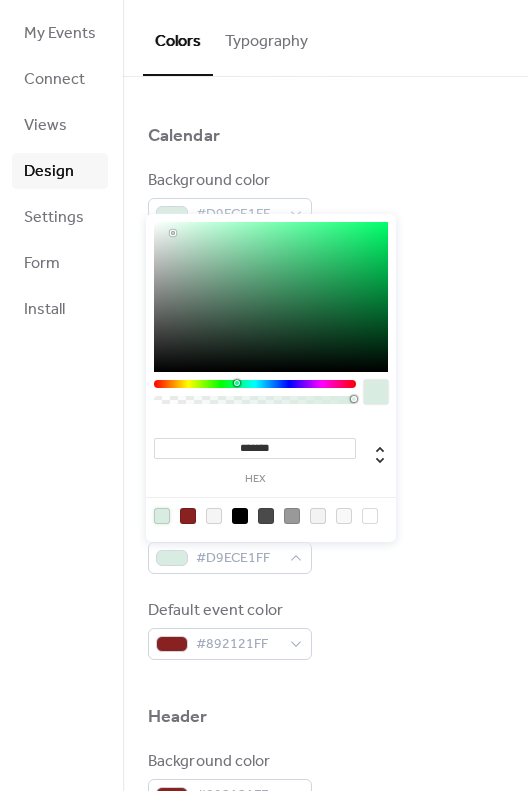 click on "Border color #D9ECE1FF" at bounding box center (325, 371) 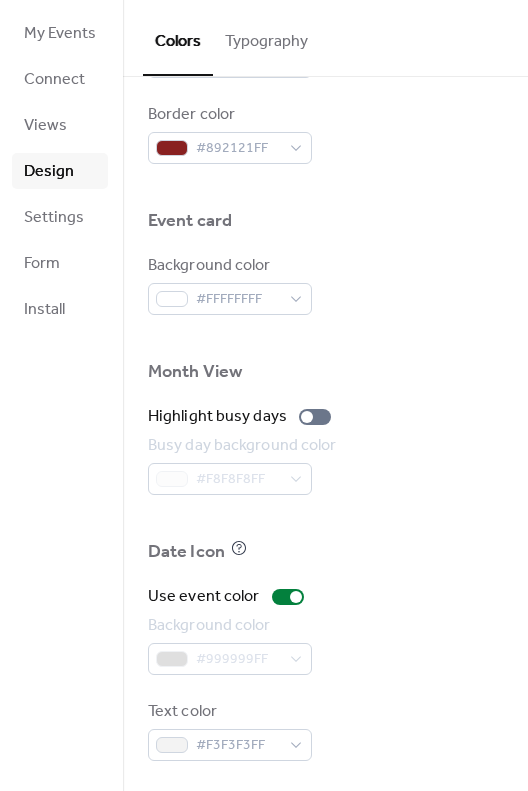 scroll, scrollTop: 940, scrollLeft: 0, axis: vertical 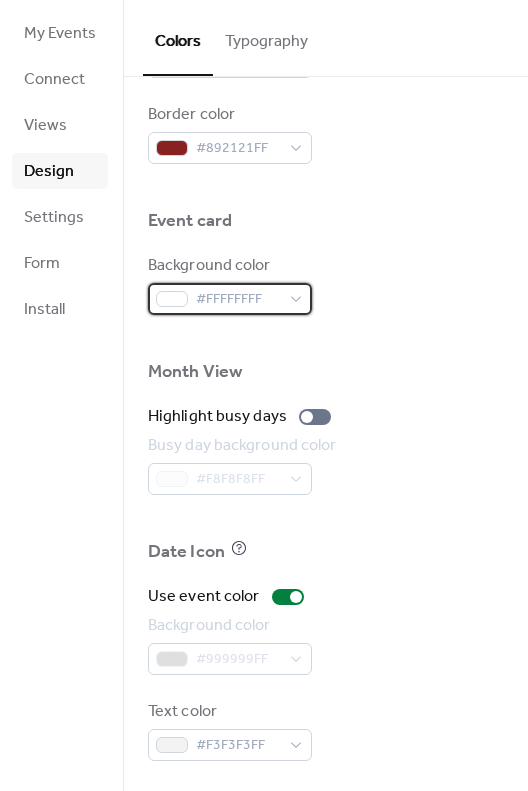 click on "#FFFFFFFF" at bounding box center (238, 300) 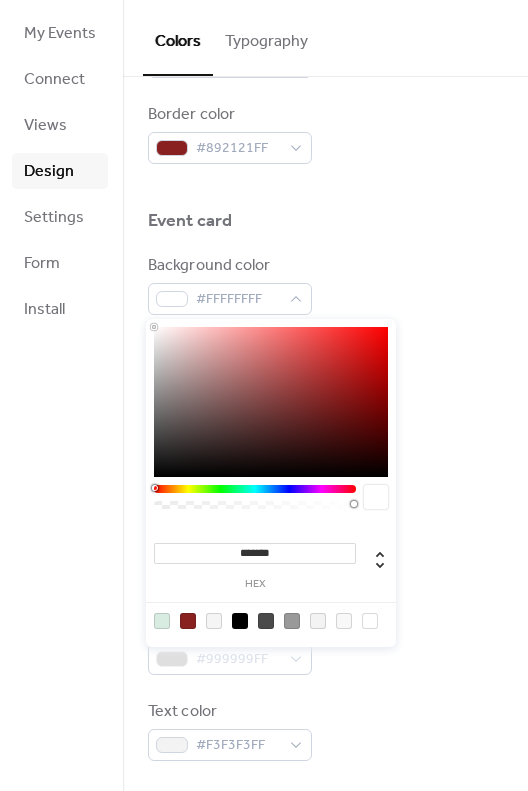 click at bounding box center (325, 186) 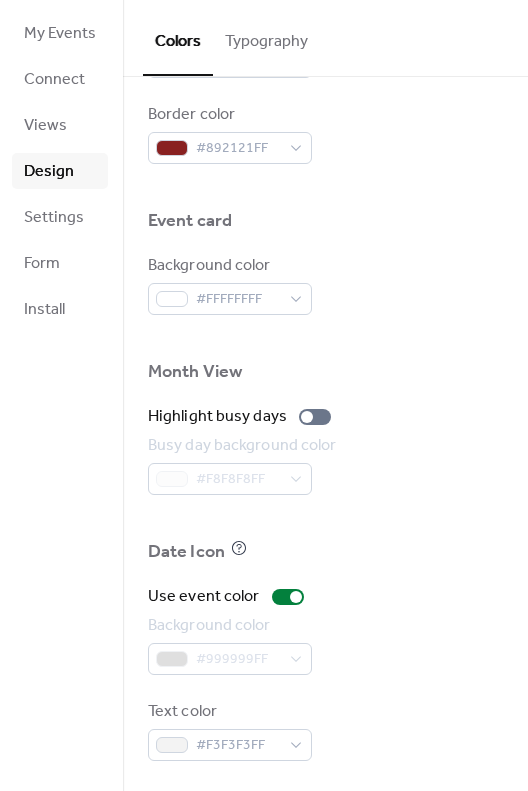 scroll, scrollTop: 936, scrollLeft: 0, axis: vertical 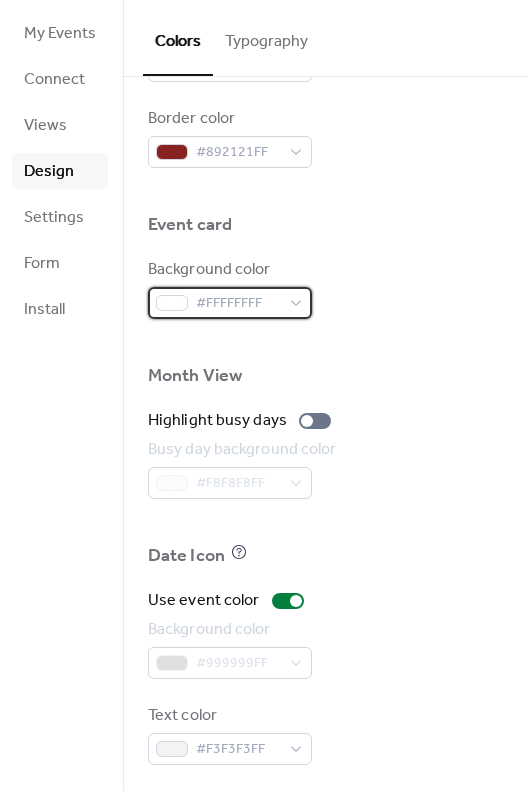 click on "#FFFFFFFF" at bounding box center (238, 304) 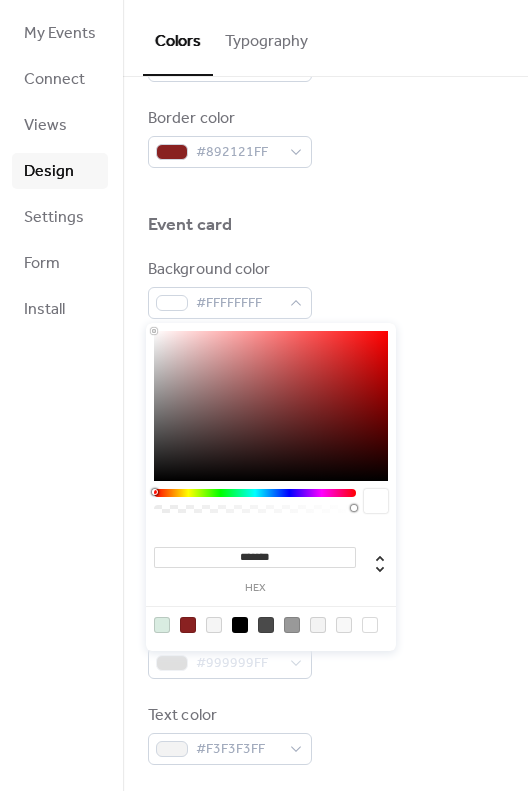 click at bounding box center (188, 625) 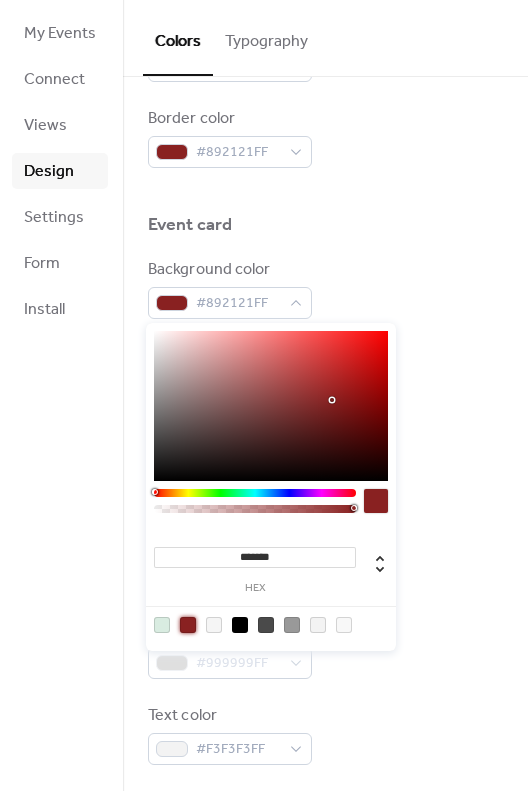 click at bounding box center [325, 250] 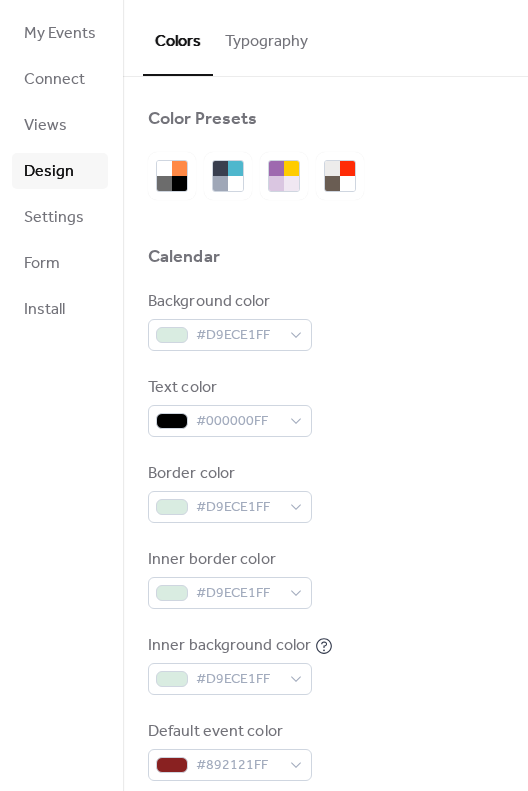 scroll, scrollTop: 0, scrollLeft: 0, axis: both 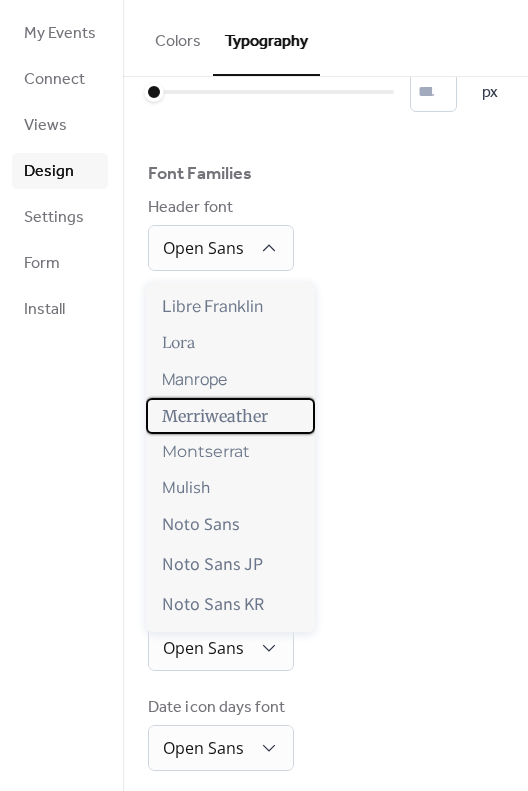 click on "Merriweather" at bounding box center [215, 416] 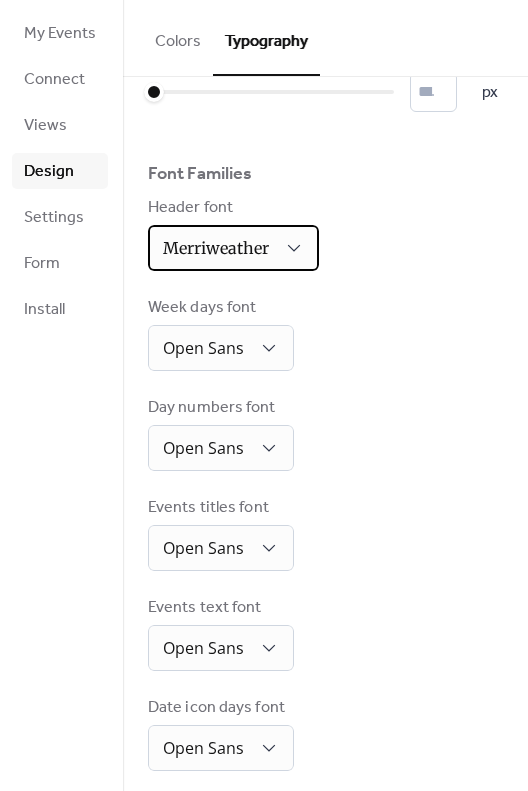 click on "Merriweather" at bounding box center (233, 248) 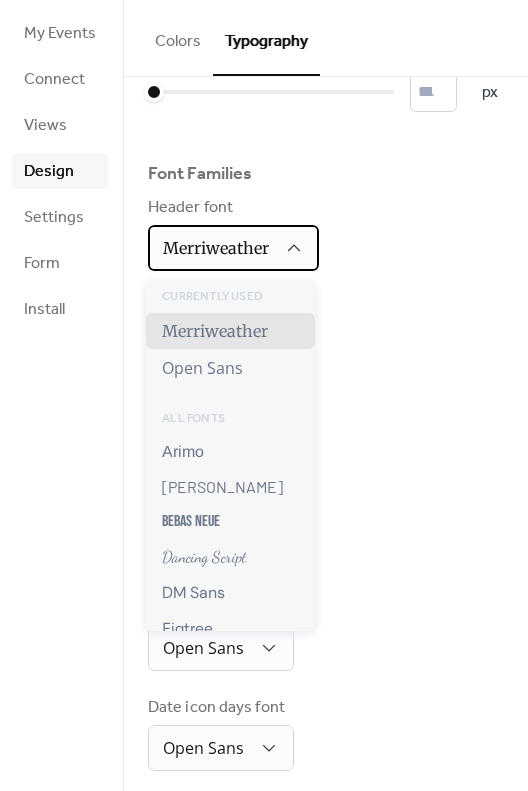 scroll, scrollTop: 0, scrollLeft: 0, axis: both 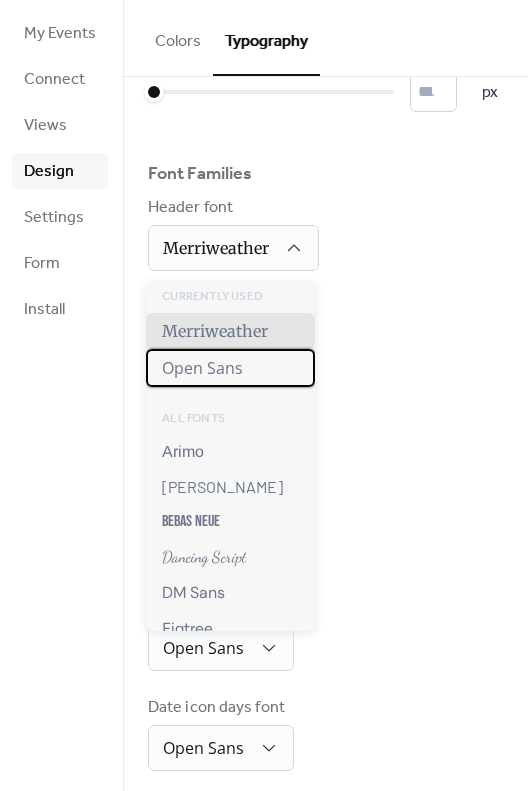 click on "Open Sans" at bounding box center [202, 368] 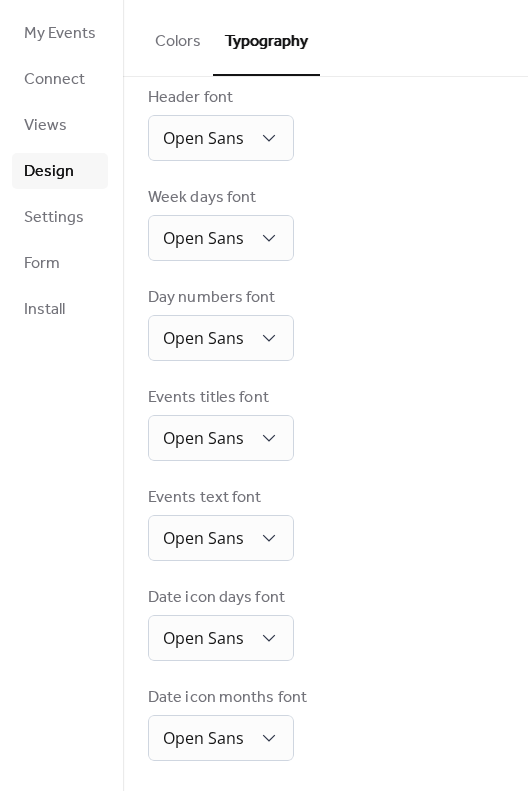 scroll, scrollTop: 186, scrollLeft: 0, axis: vertical 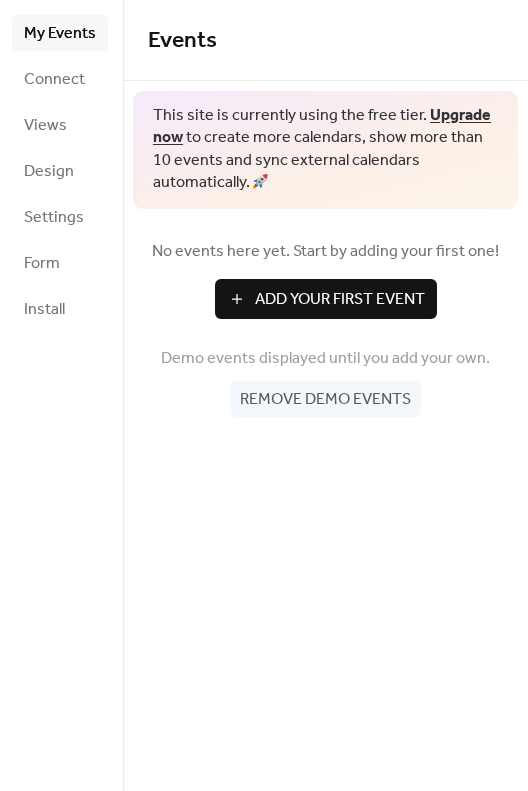 click on "Connect" at bounding box center (54, 80) 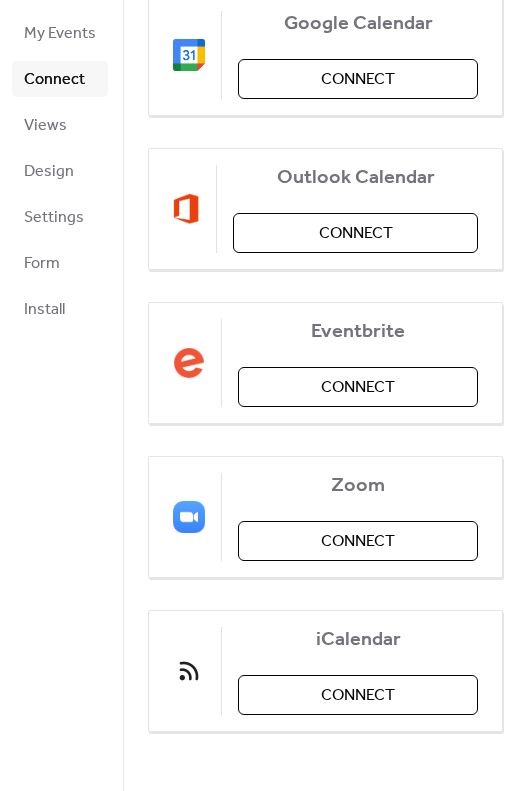 scroll, scrollTop: 316, scrollLeft: 0, axis: vertical 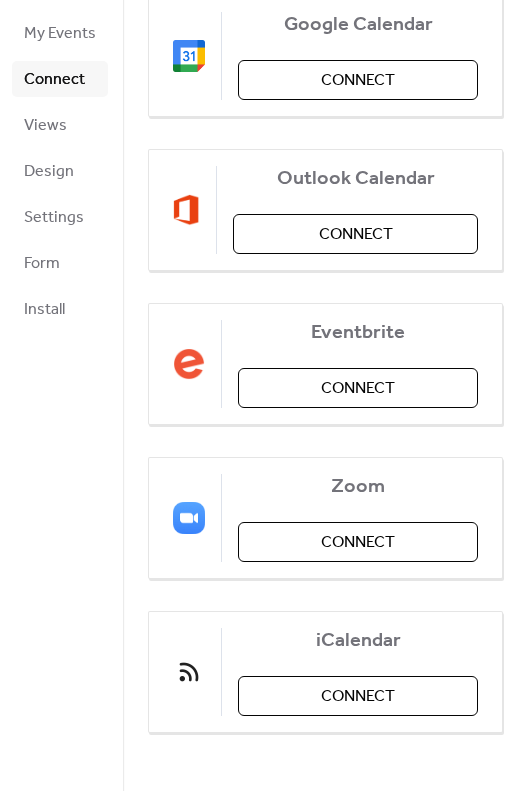 click on "My Events" at bounding box center (60, 34) 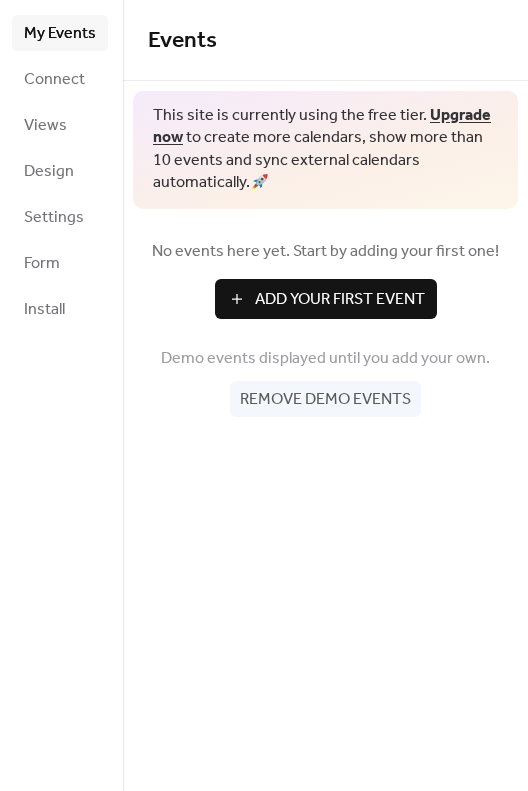click on "Add Your First Event" at bounding box center [340, 300] 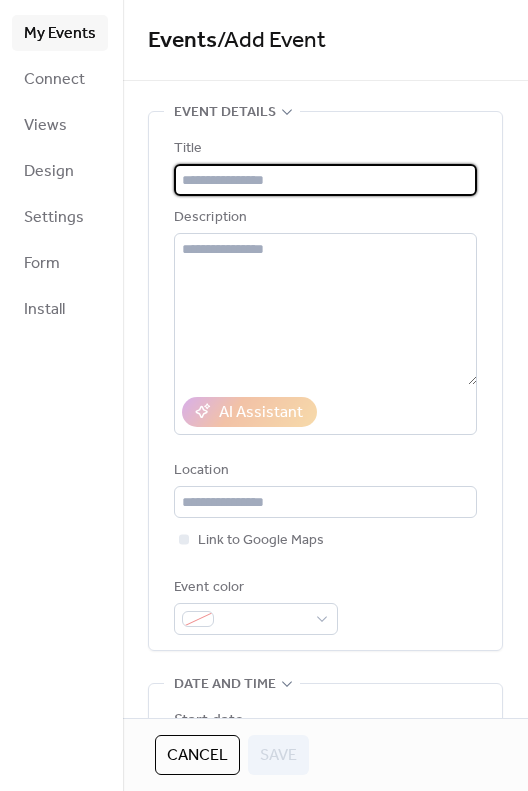 click at bounding box center [325, 180] 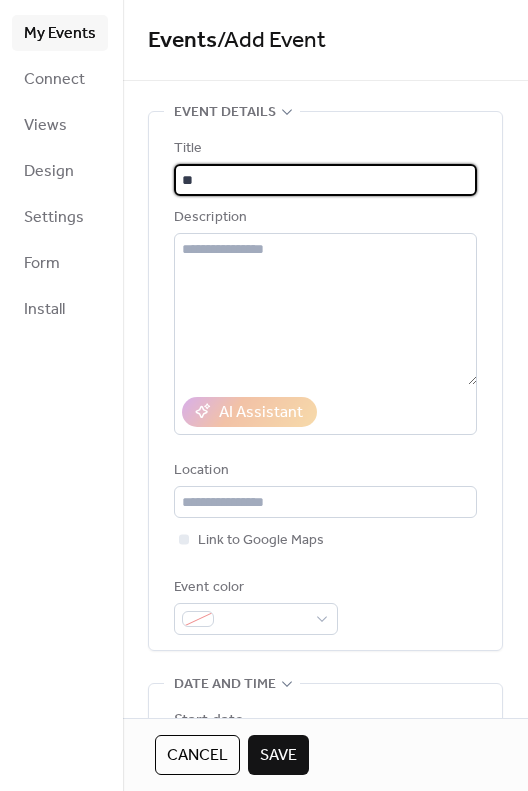 type on "*" 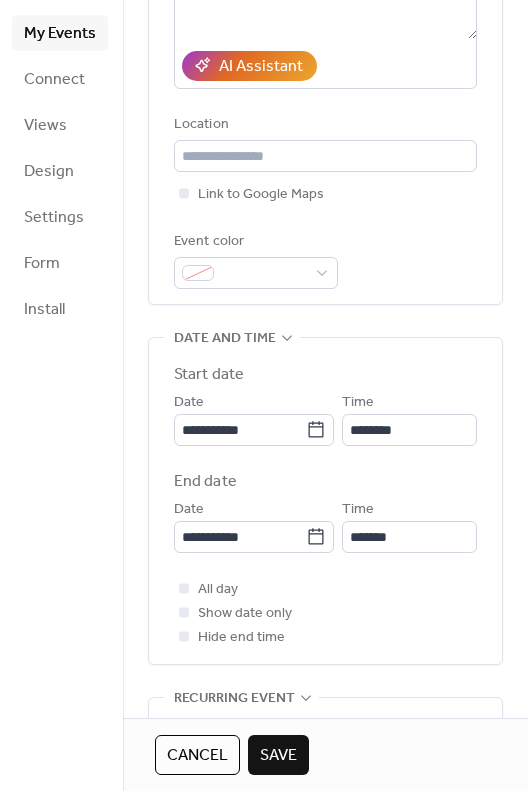 scroll, scrollTop: 346, scrollLeft: 0, axis: vertical 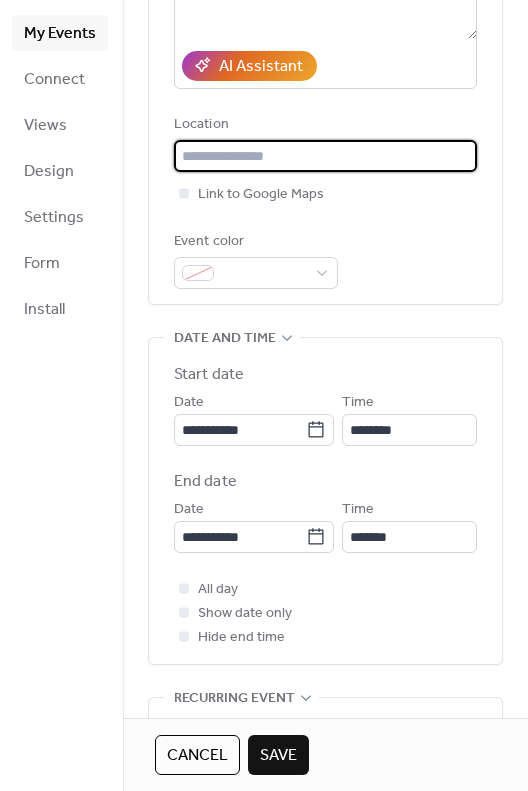 click at bounding box center [325, 156] 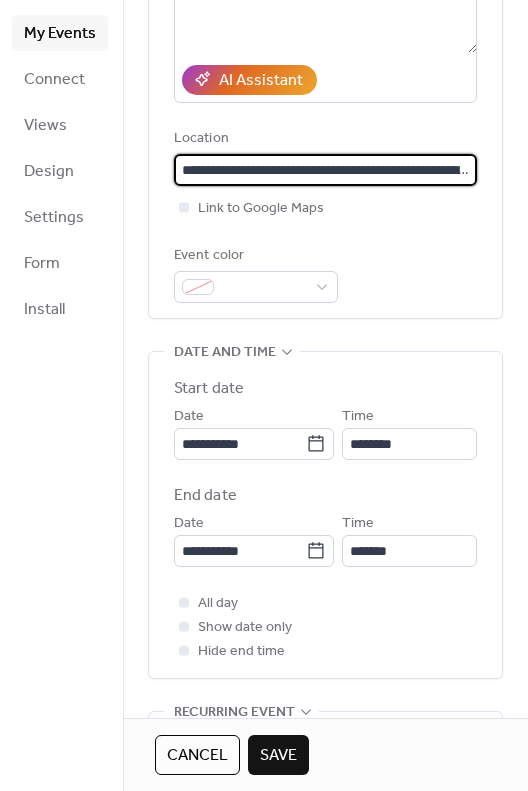 scroll, scrollTop: 347, scrollLeft: 0, axis: vertical 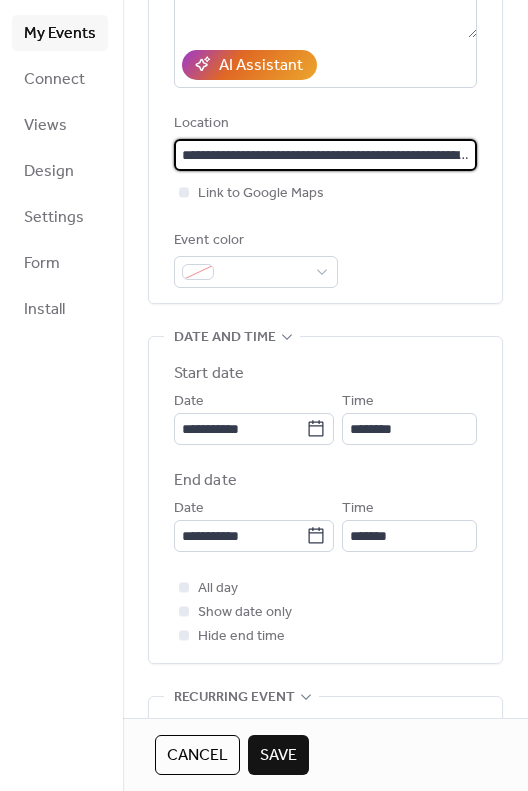 type on "**********" 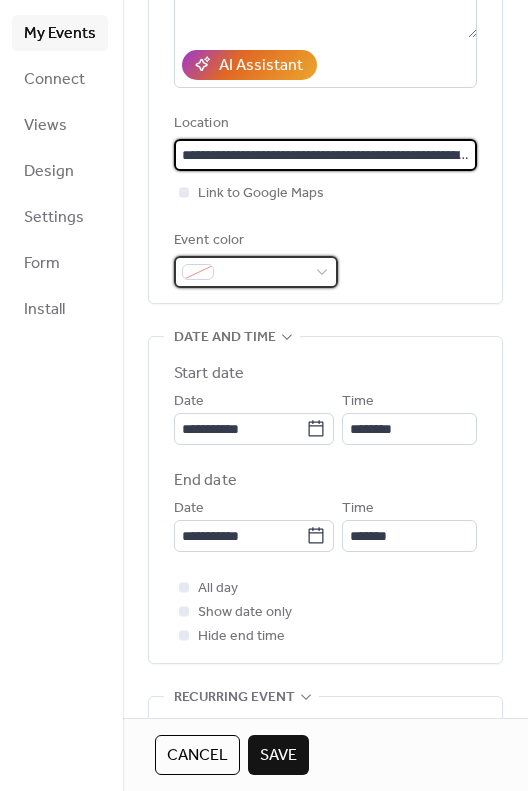 click at bounding box center [256, 272] 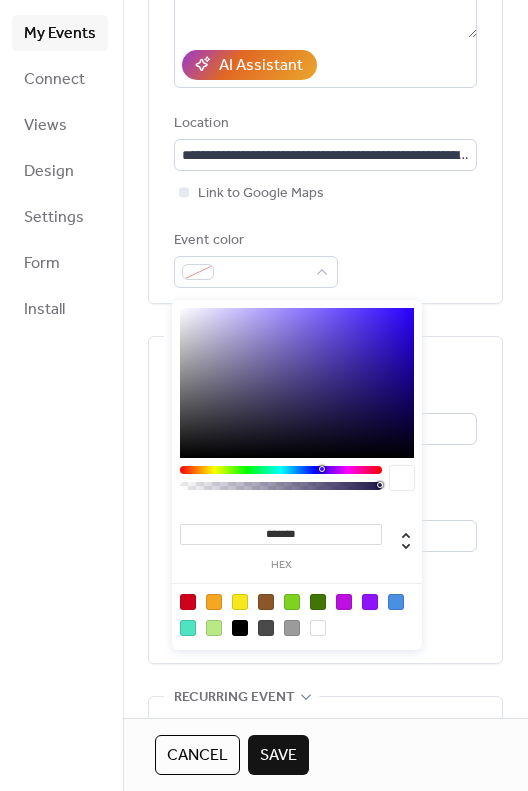 click on "*******" at bounding box center (281, 534) 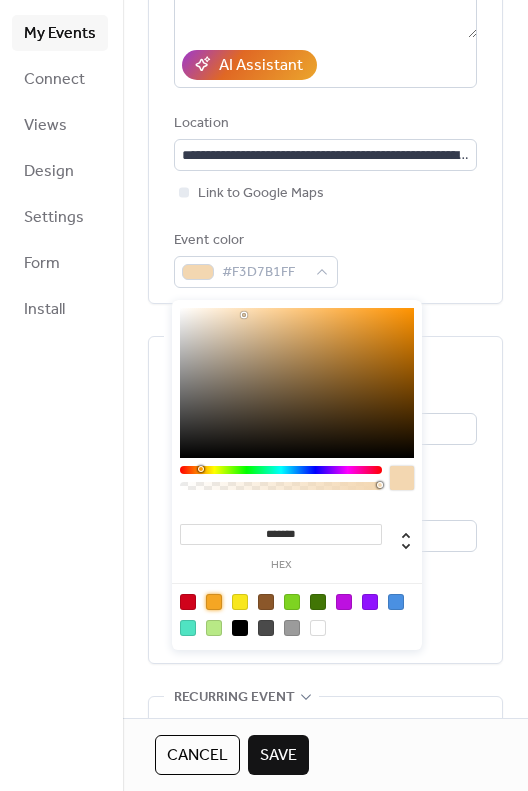 click on "*******" at bounding box center (281, 534) 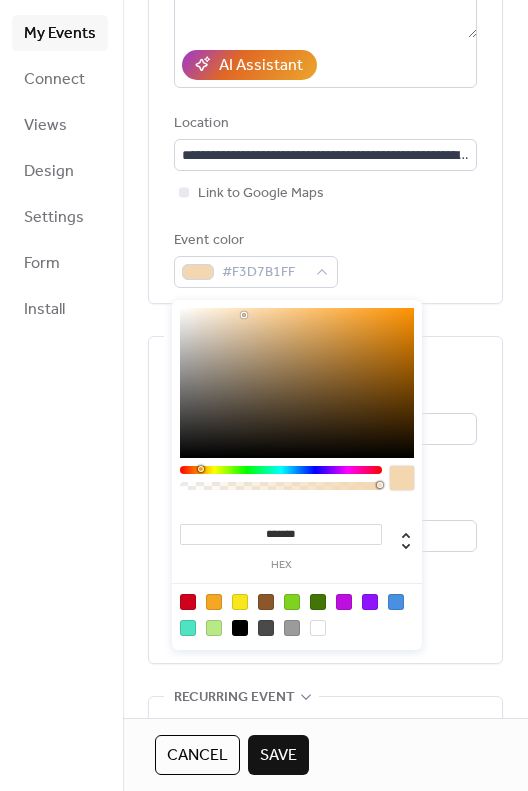 click on "*******" at bounding box center (281, 534) 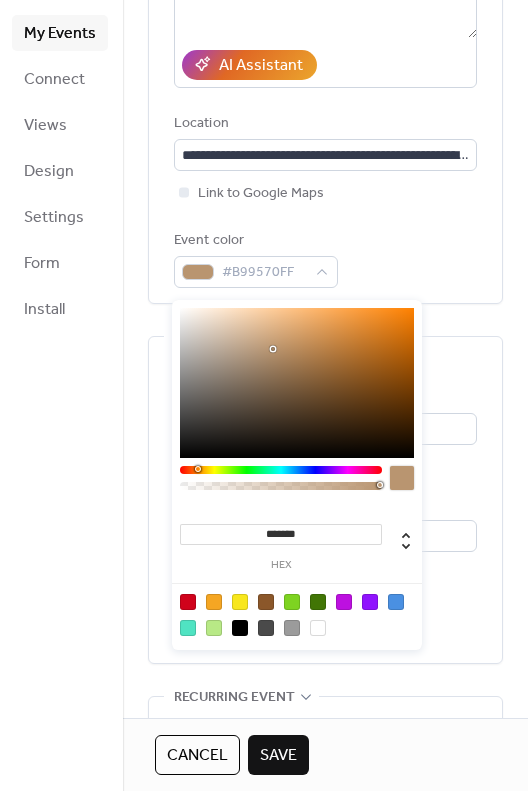 click at bounding box center [273, 349] 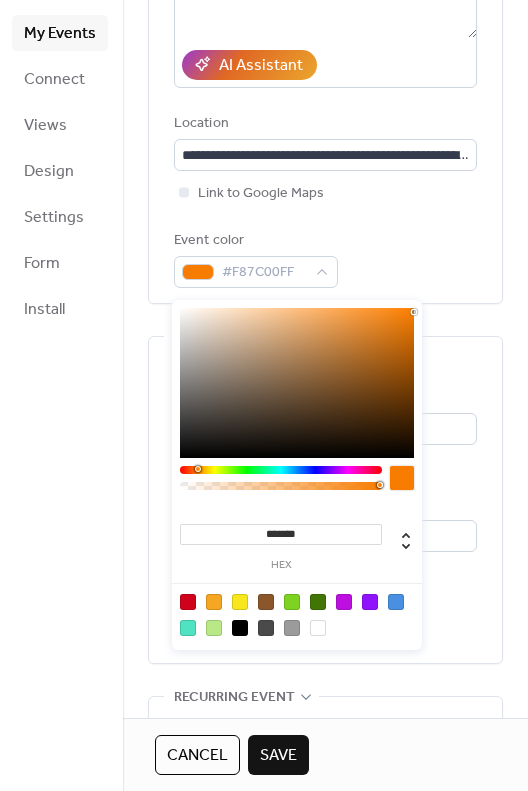 click at bounding box center [414, 312] 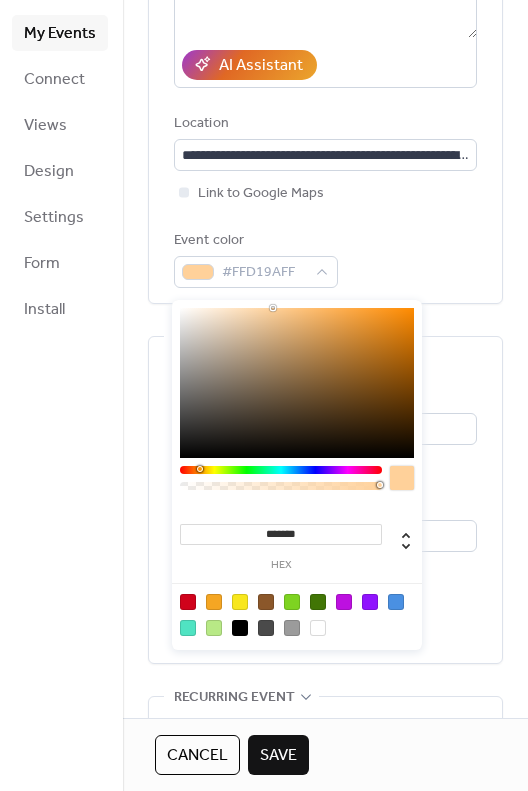 click at bounding box center (297, 383) 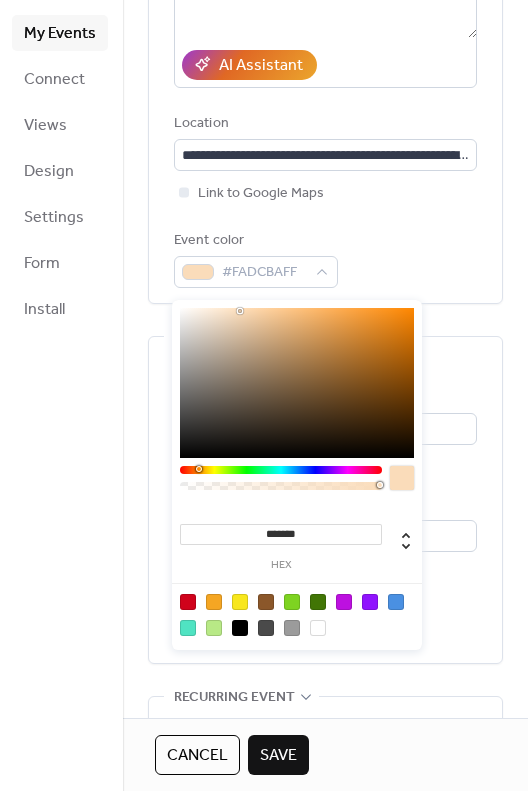 type on "*******" 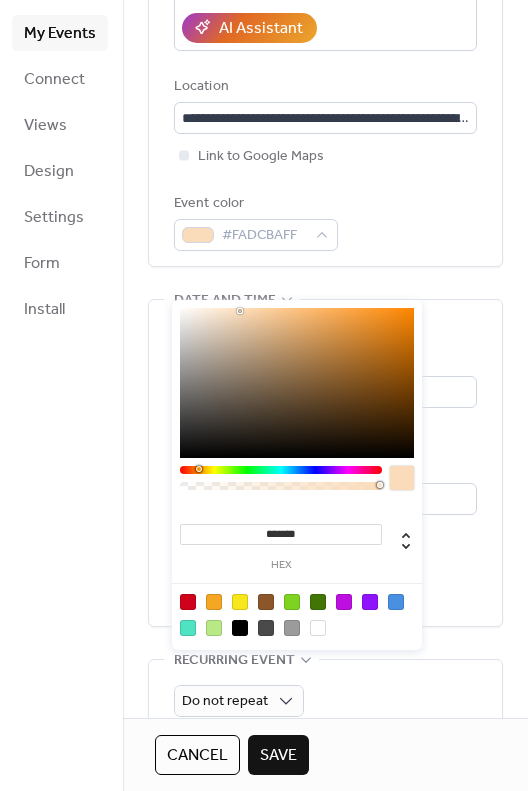 scroll, scrollTop: 398, scrollLeft: 0, axis: vertical 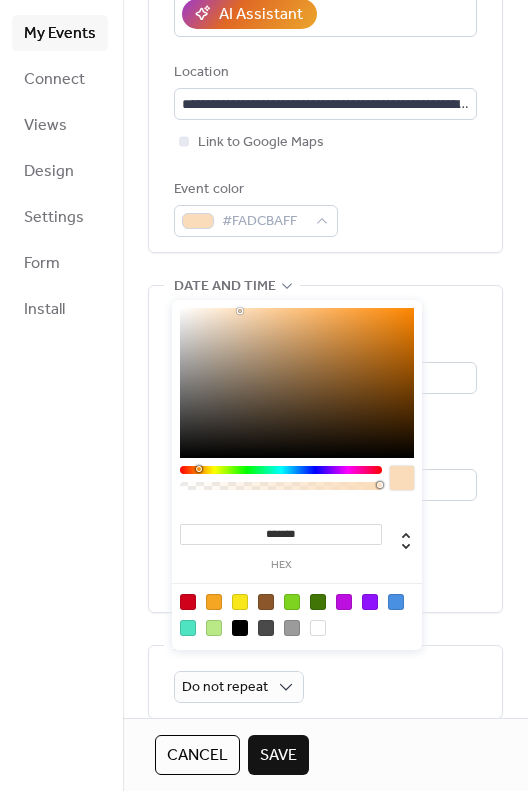 click on "Event color #FADCBAFF" at bounding box center (325, 207) 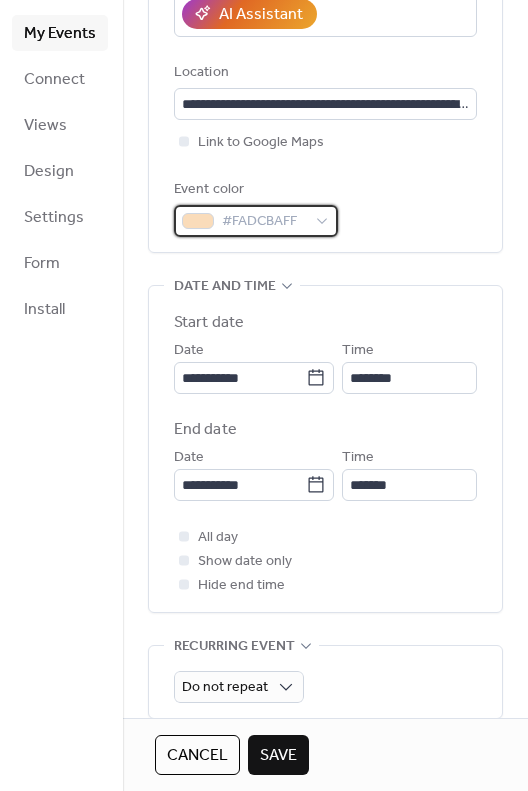 click on "#FADCBAFF" at bounding box center (256, 221) 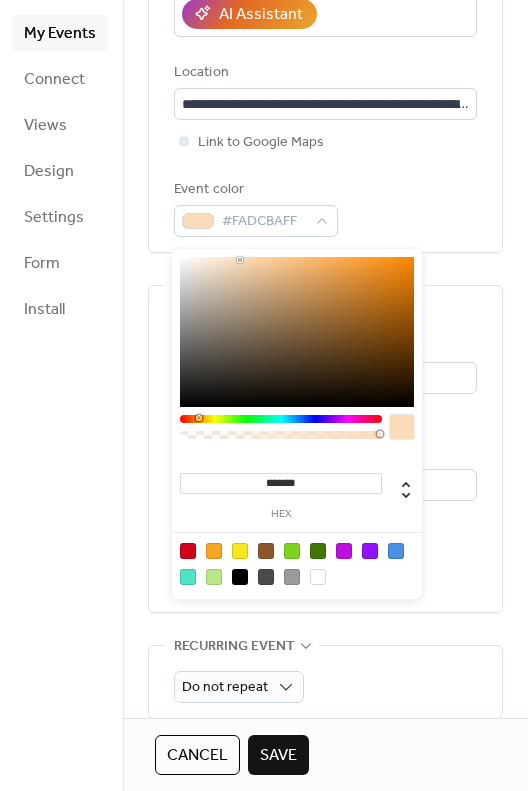 click on "**********" at bounding box center [325, -12] 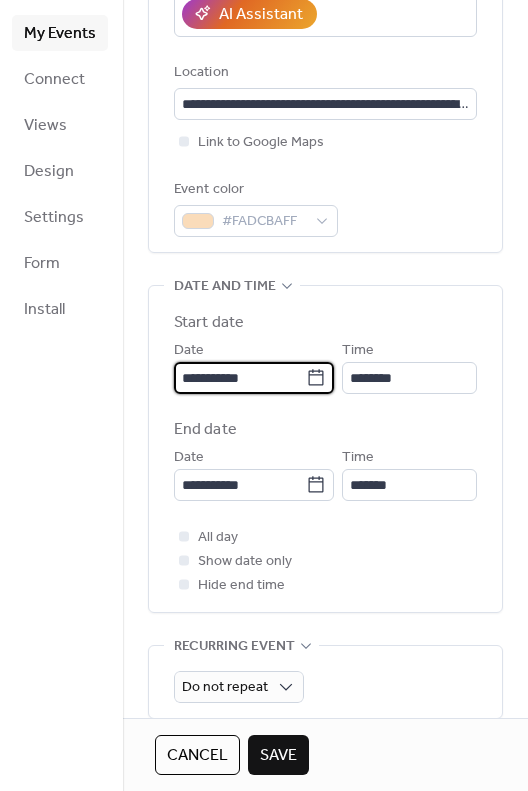 click on "**********" at bounding box center [240, 378] 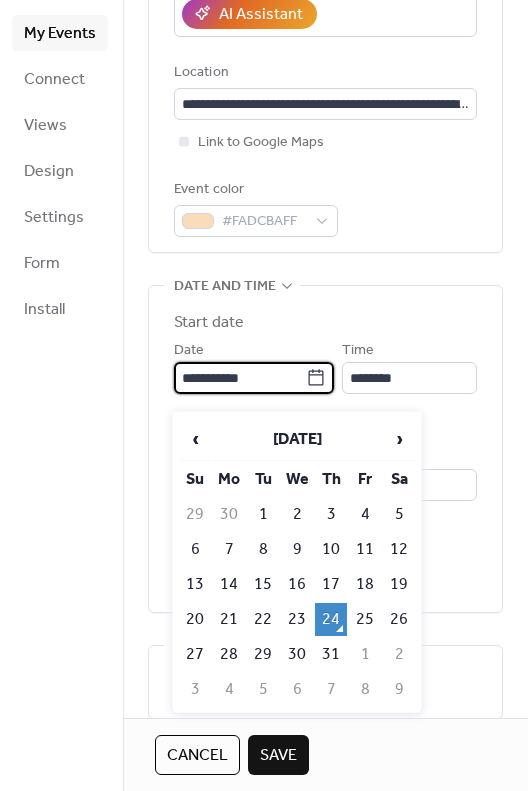 click on "›" at bounding box center (399, 439) 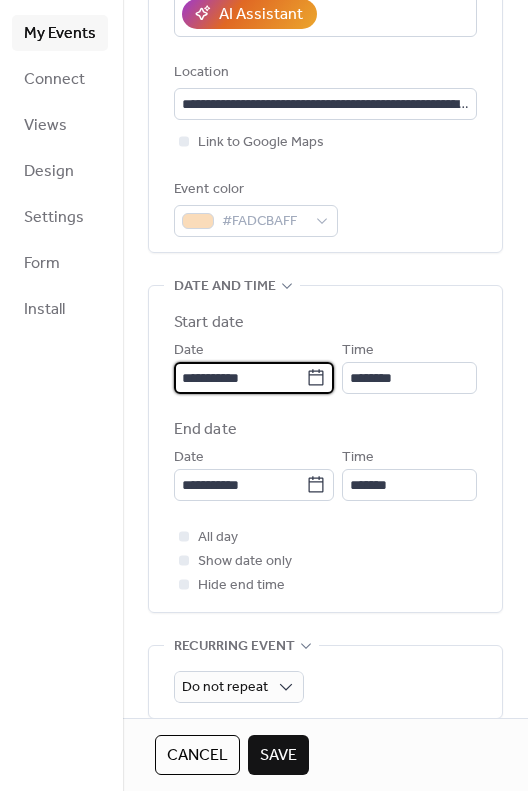 click on "**********" at bounding box center [240, 378] 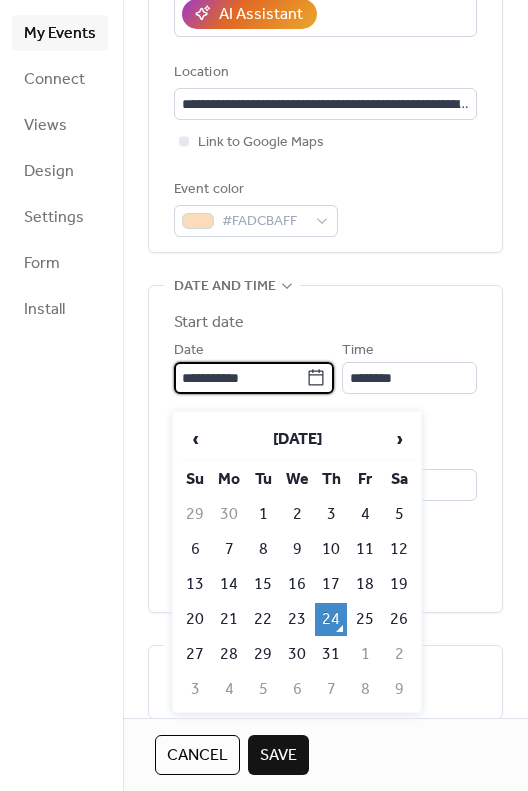 click on "›" at bounding box center (399, 439) 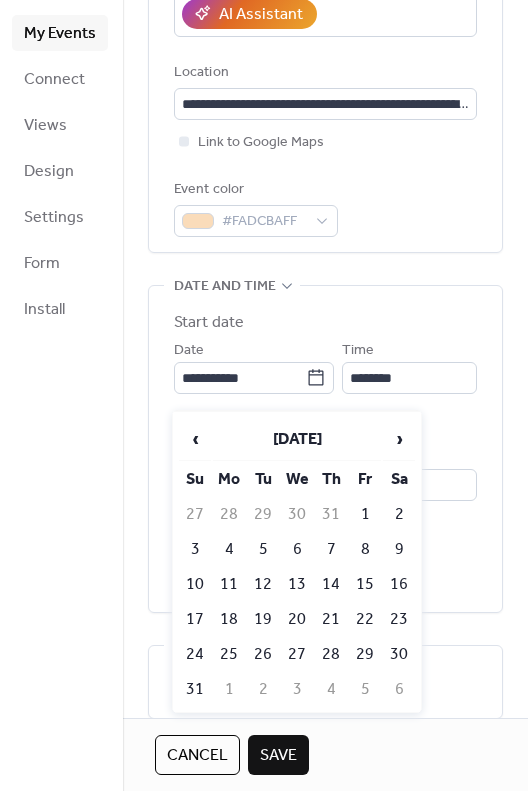 click on "›" at bounding box center [399, 439] 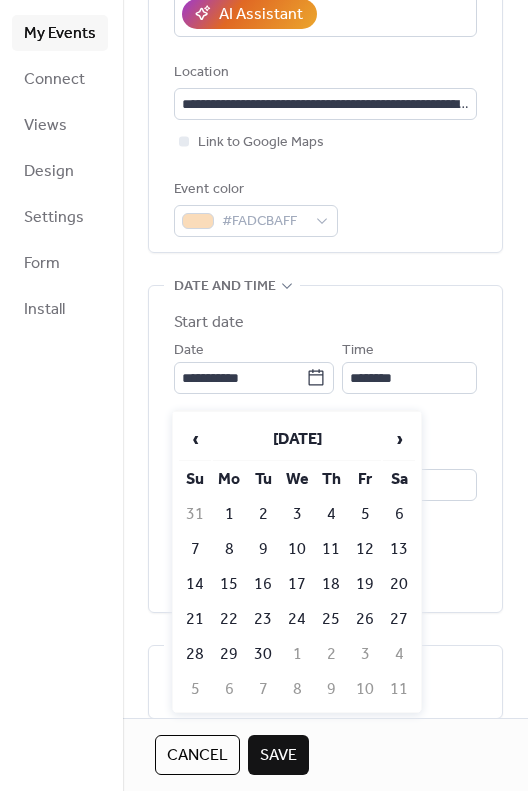 click on "›" at bounding box center (399, 439) 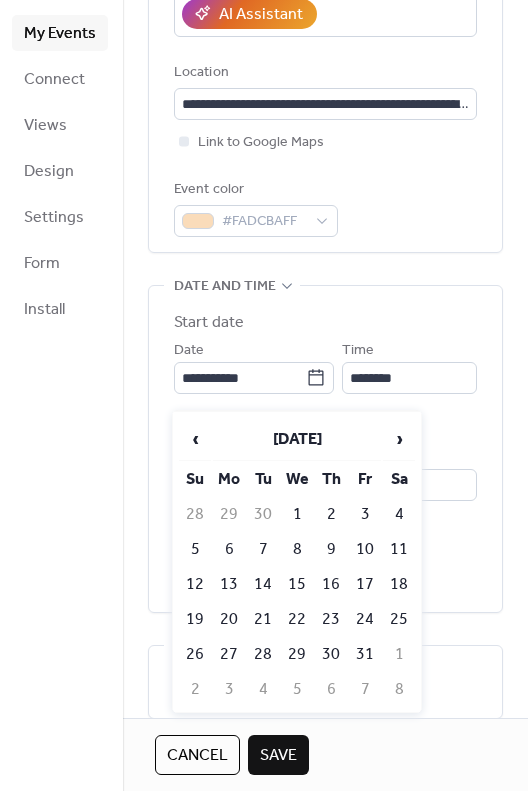 click on "25" at bounding box center [399, 619] 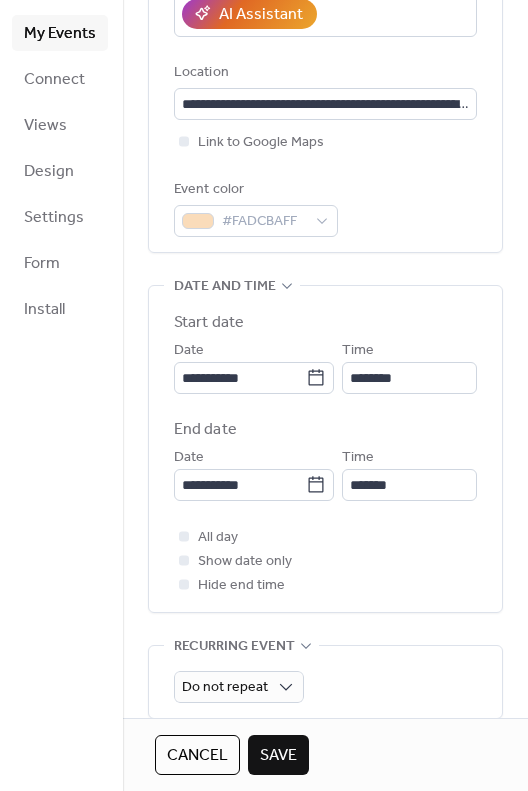 type on "**********" 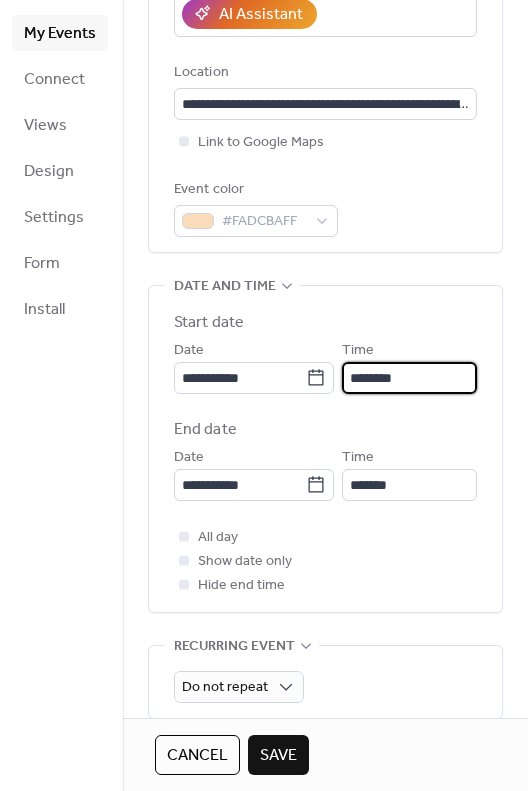 click on "********" at bounding box center [409, 378] 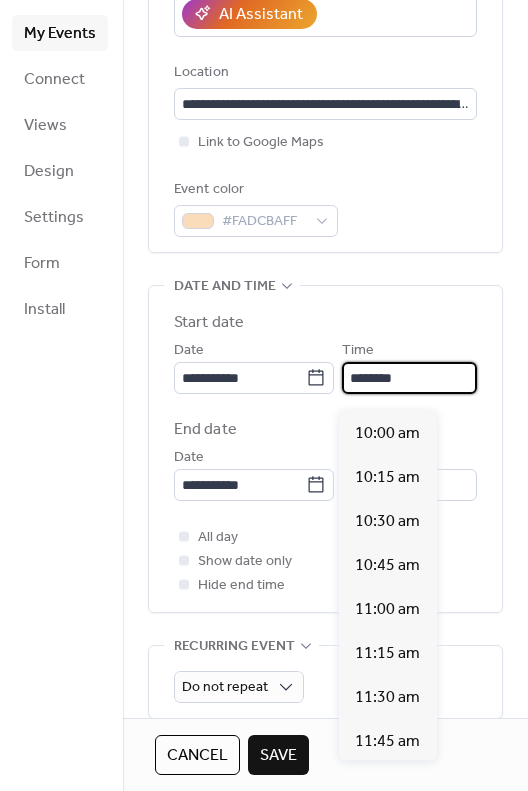 scroll, scrollTop: 1755, scrollLeft: 0, axis: vertical 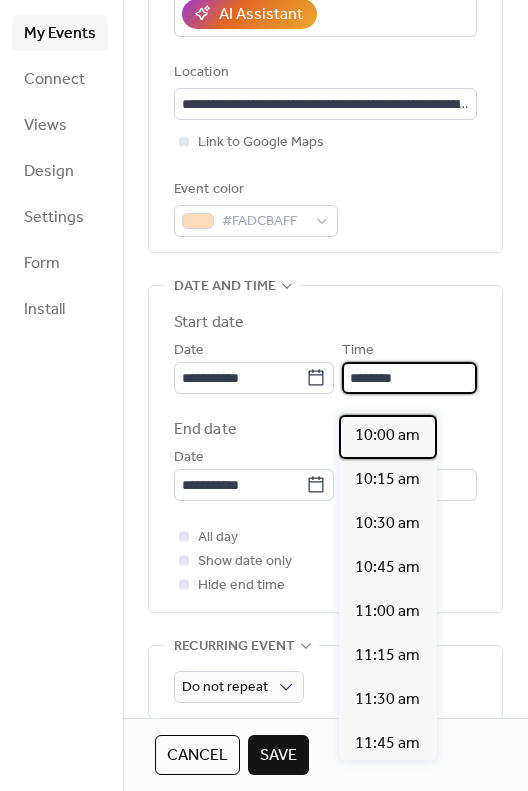 click on "10:00 am" at bounding box center [387, 436] 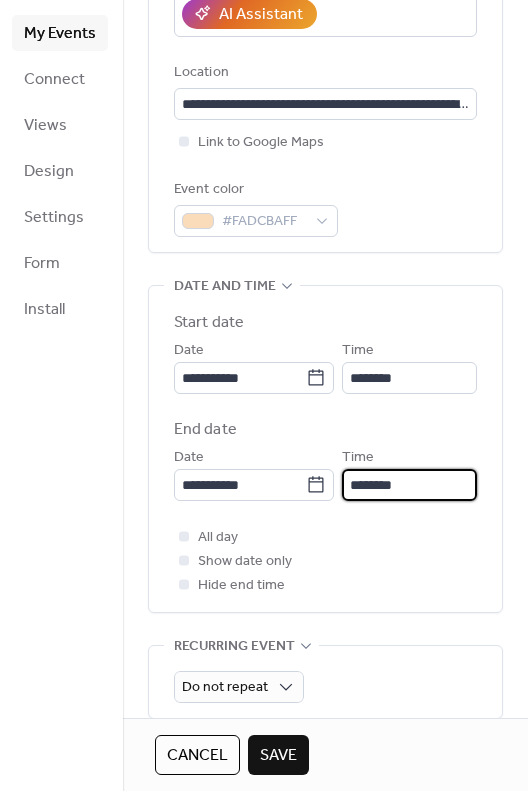 click on "********" at bounding box center (409, 485) 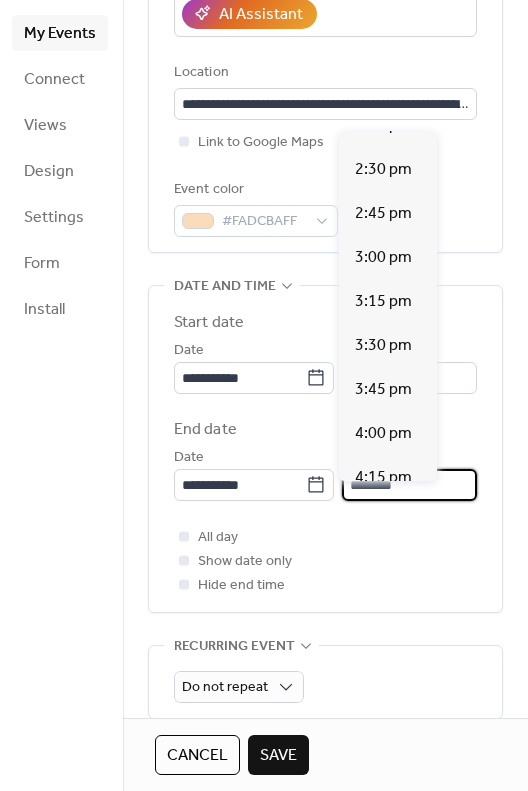 scroll, scrollTop: 737, scrollLeft: 0, axis: vertical 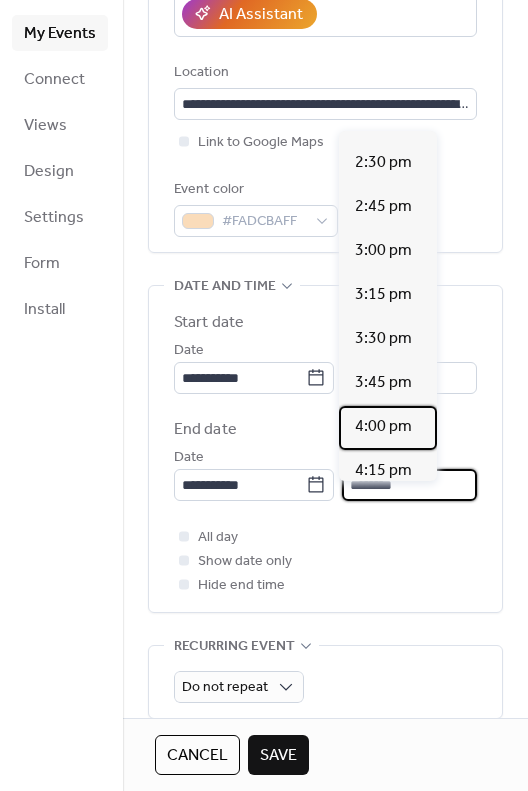 click on "4:00 pm" at bounding box center (383, 427) 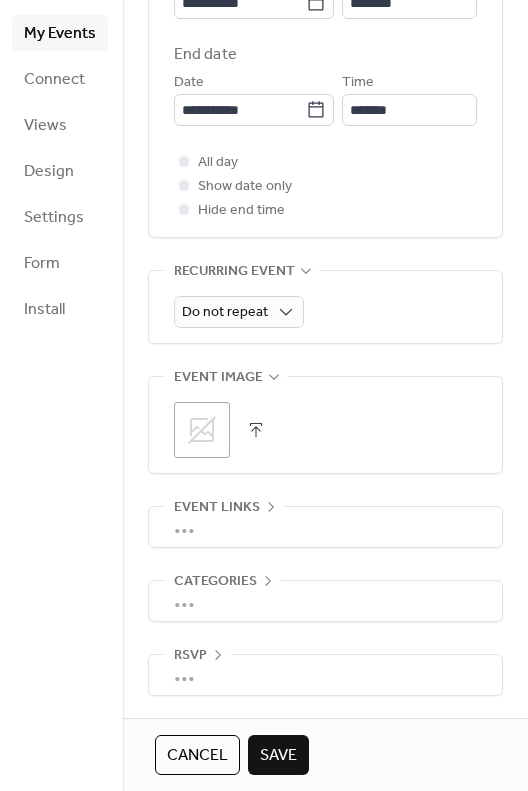 scroll, scrollTop: 793, scrollLeft: 0, axis: vertical 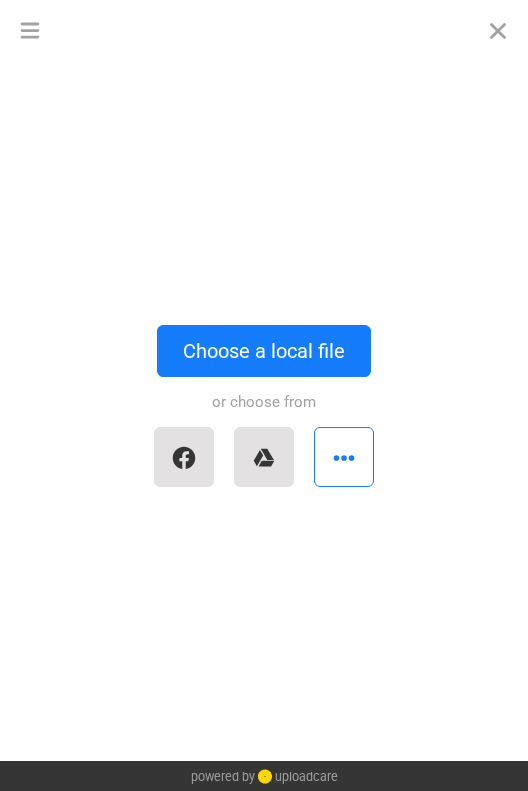 click at bounding box center (498, 30) 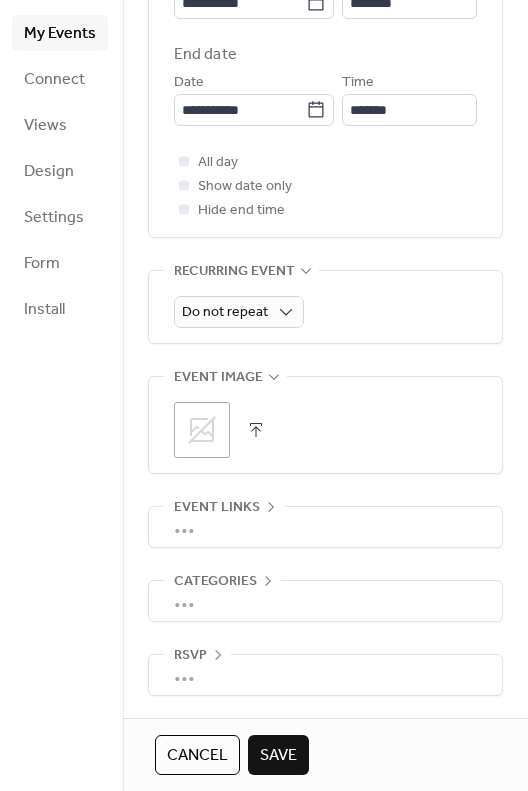 click 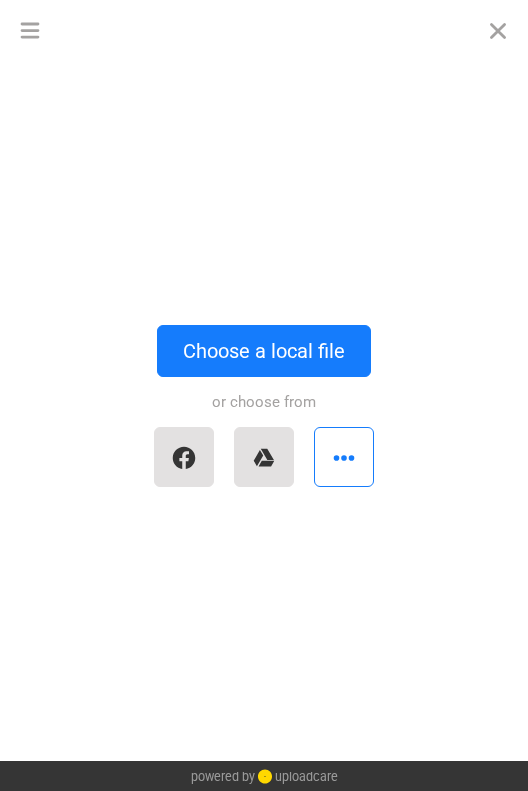 click at bounding box center (344, 457) 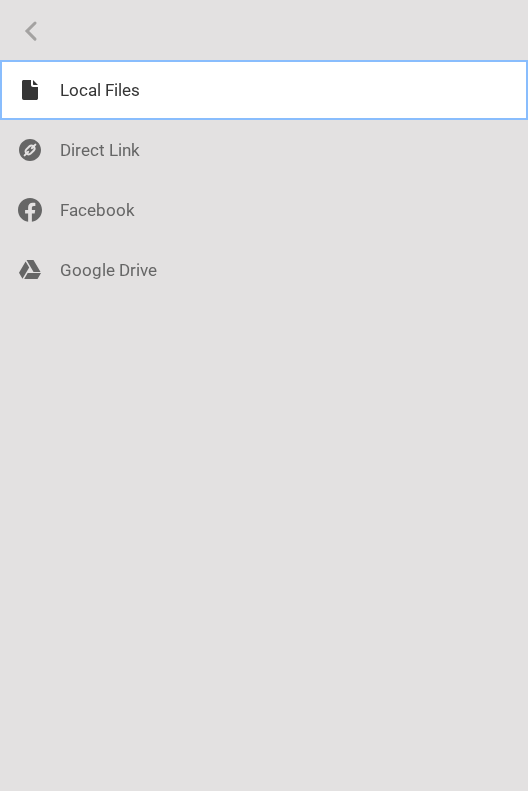 click at bounding box center (264, 90) 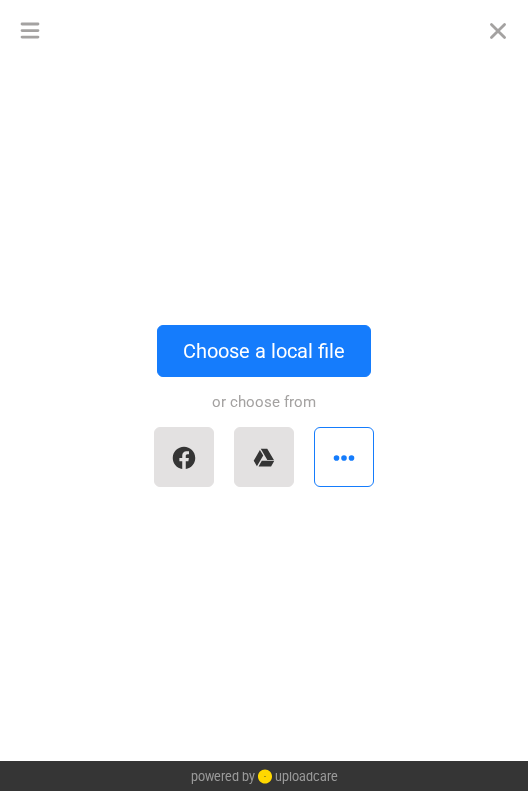 click on "Choose a local file" at bounding box center [264, 351] 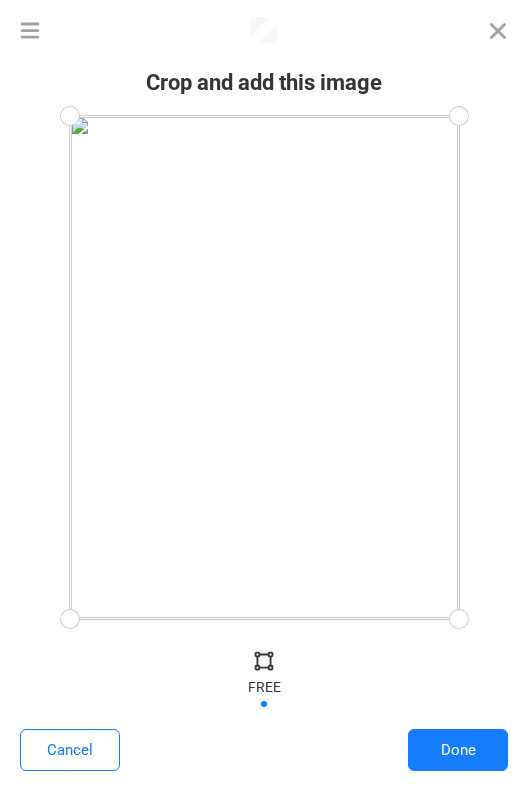 click on "Done" at bounding box center [458, 750] 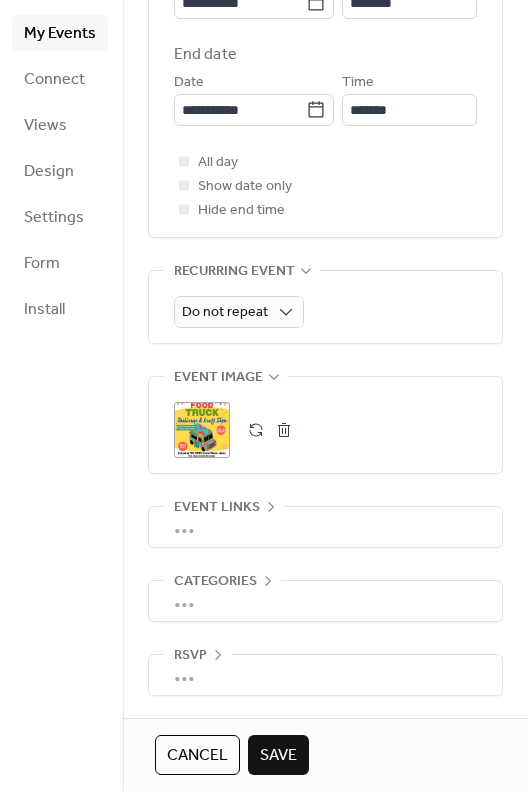 click on "•••" at bounding box center (325, 601) 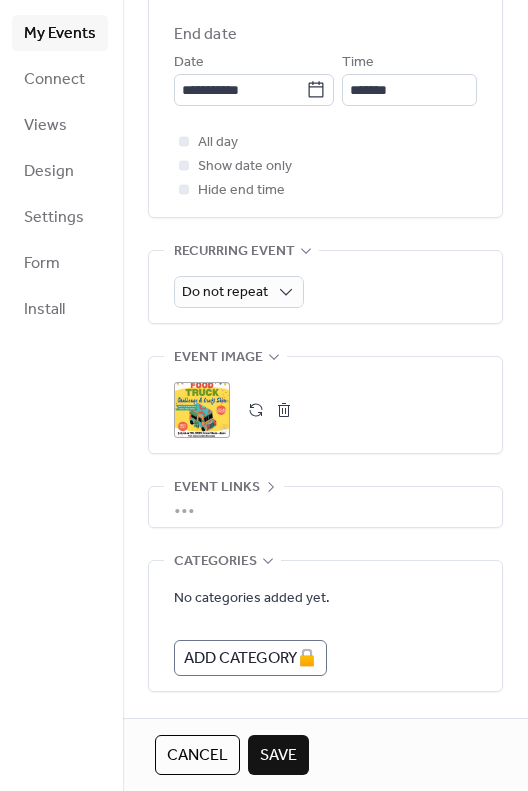 click 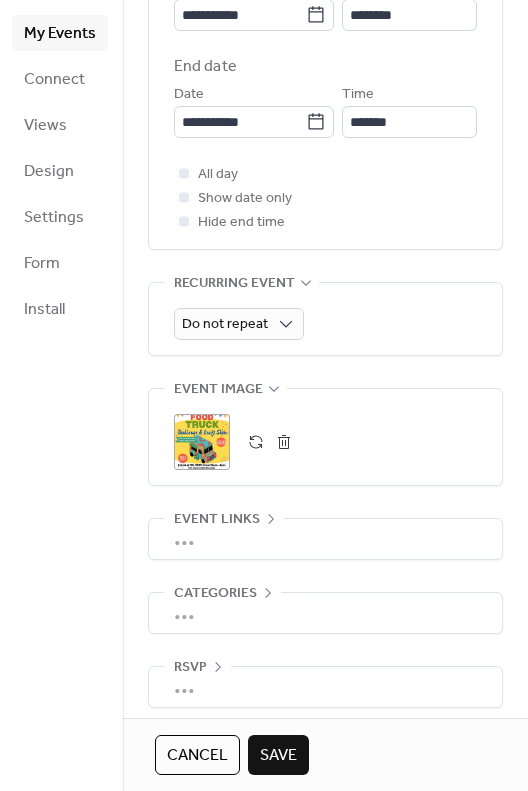 scroll, scrollTop: 739, scrollLeft: 0, axis: vertical 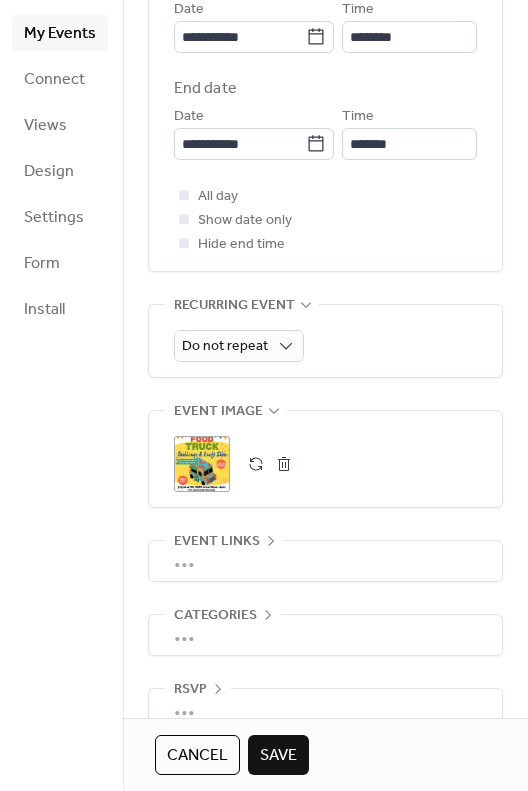 click on "Save" at bounding box center [278, 756] 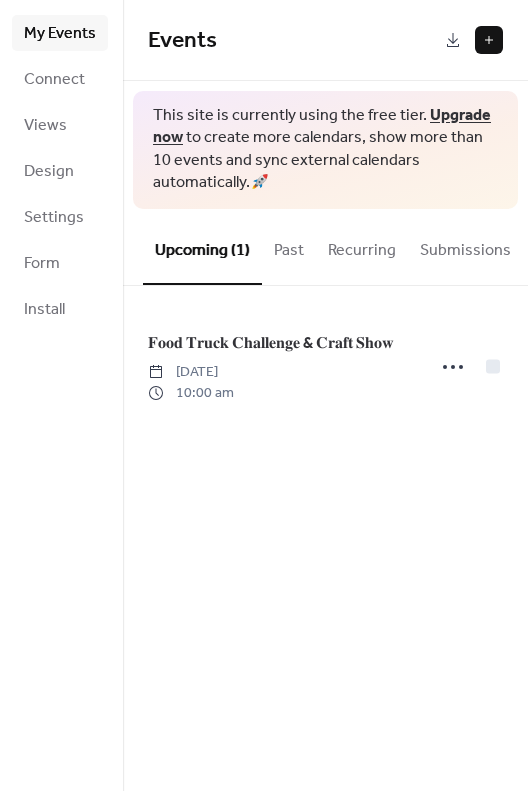 click on "Install" at bounding box center [44, 310] 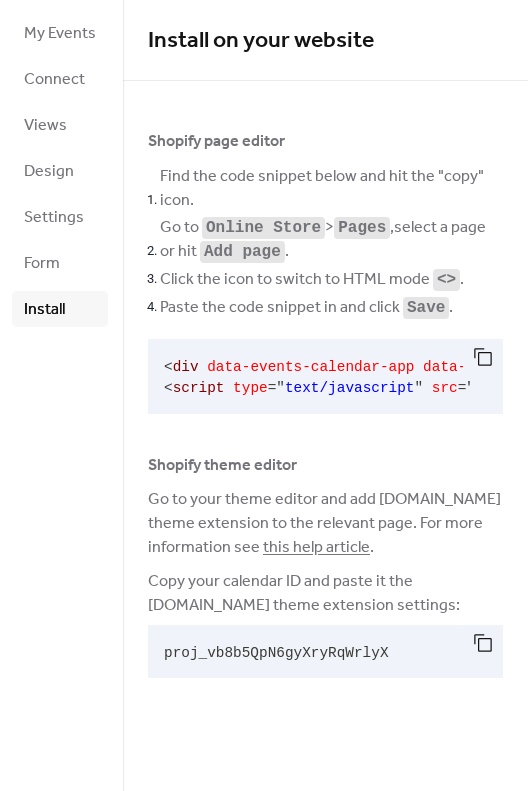 click at bounding box center (483, 357) 